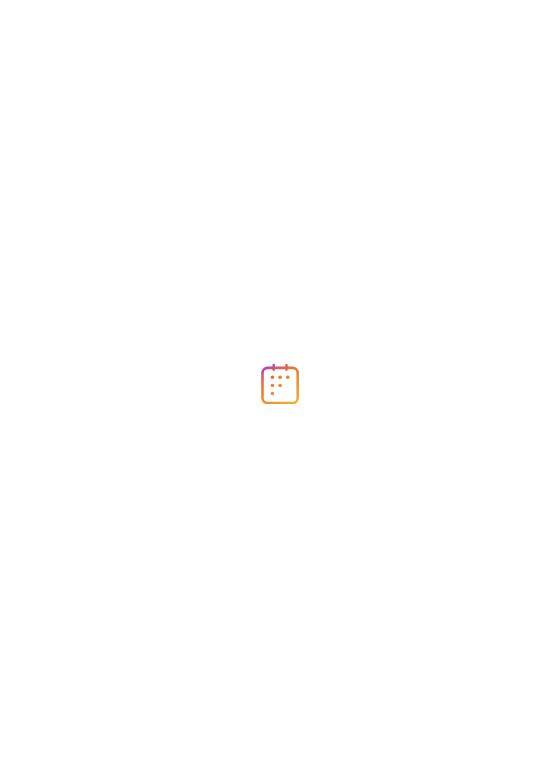scroll, scrollTop: 0, scrollLeft: 0, axis: both 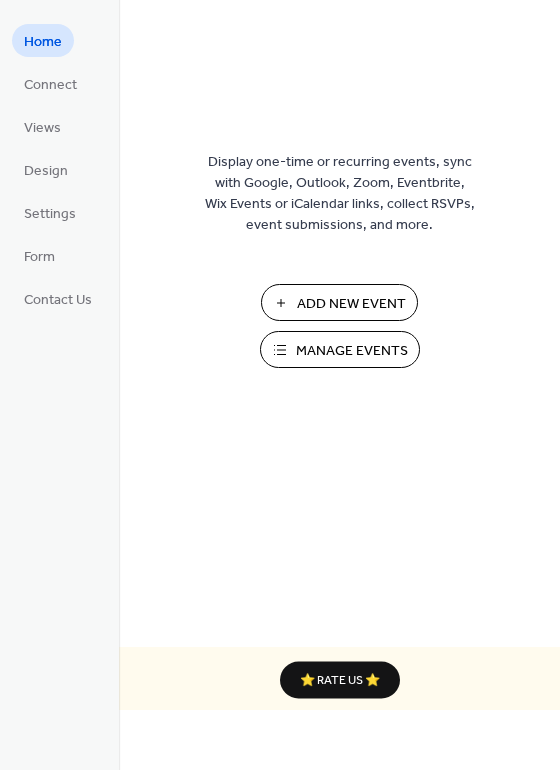 click on "Manage Events" at bounding box center (340, 349) 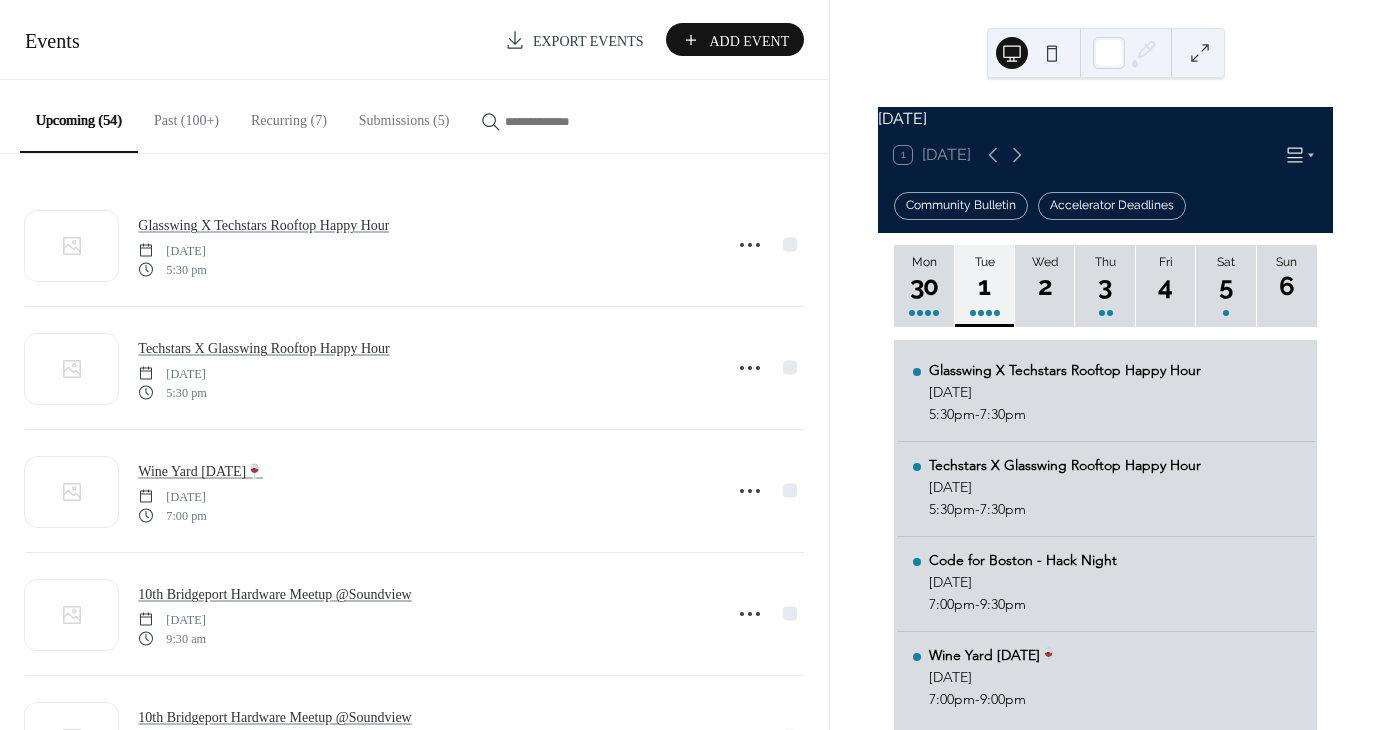 scroll, scrollTop: 0, scrollLeft: 0, axis: both 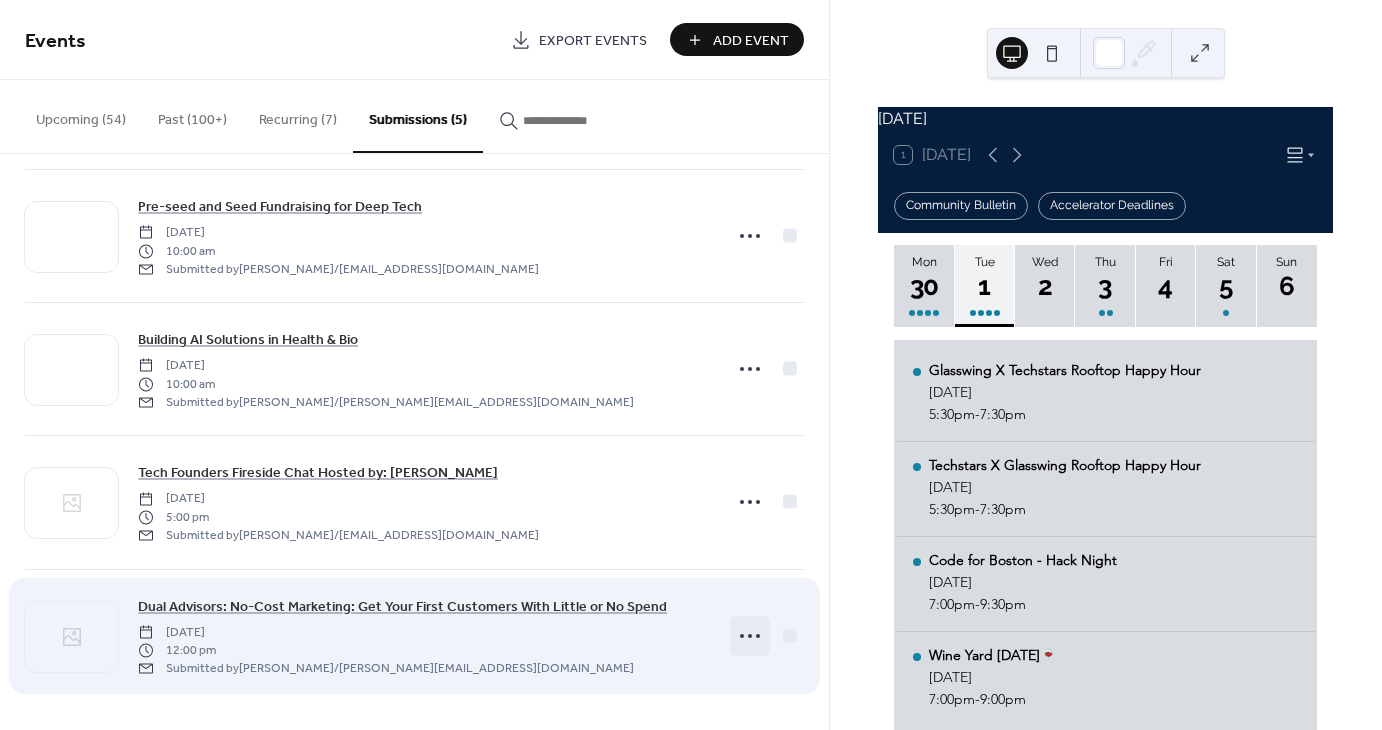 click 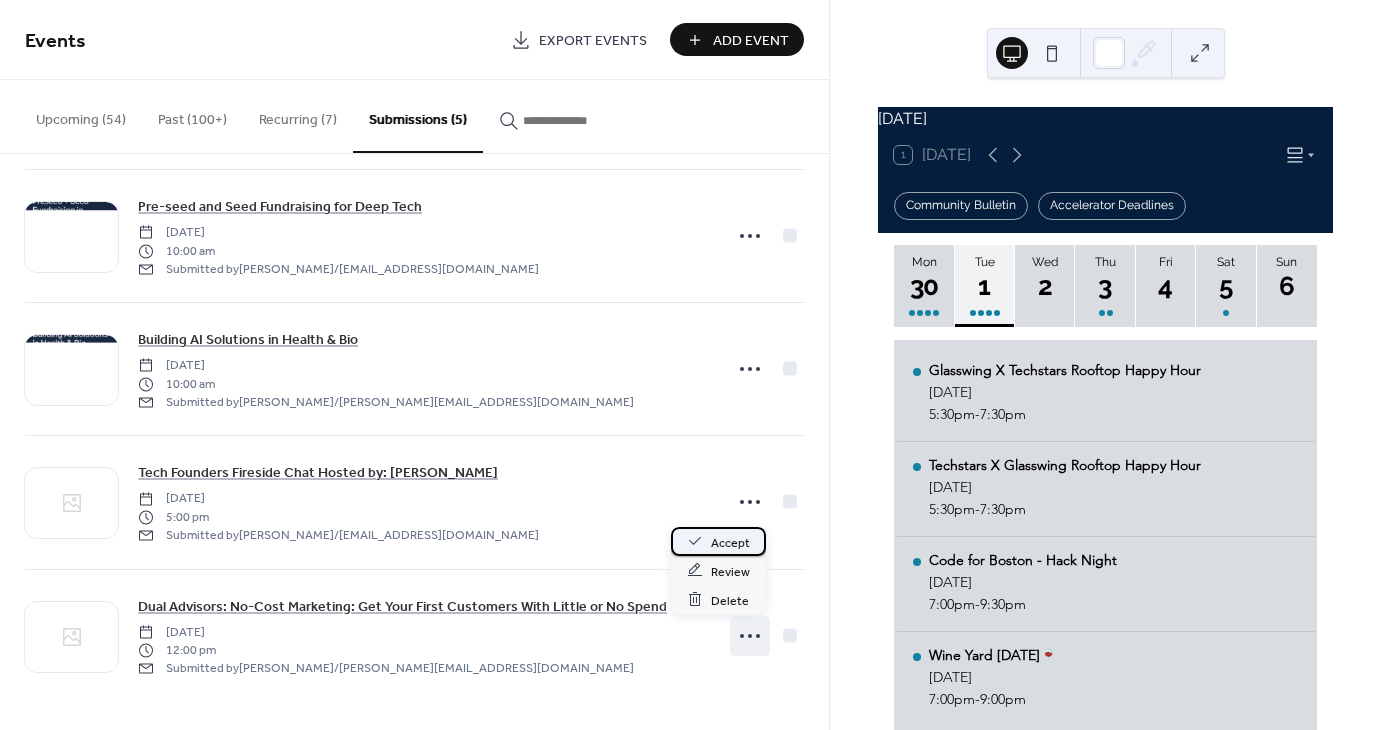 click on "Accept" at bounding box center [730, 542] 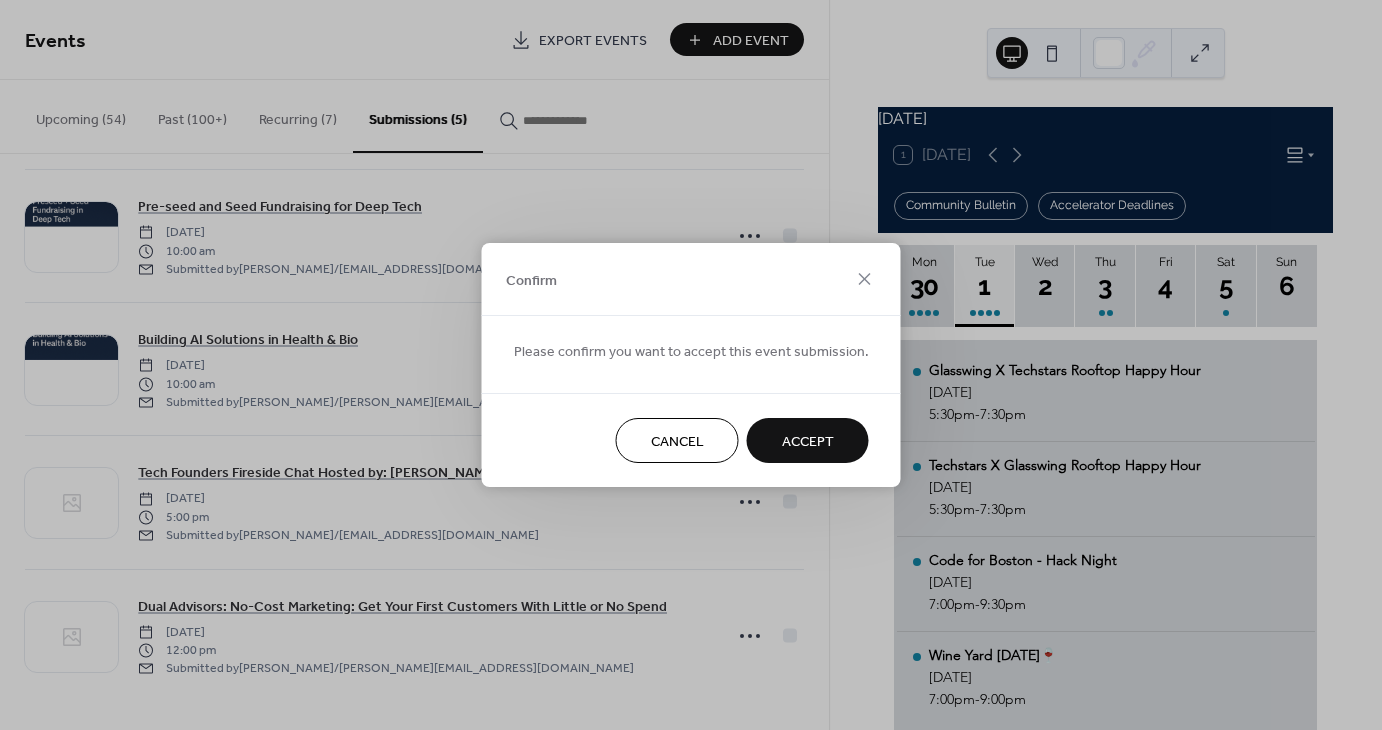 click on "Accept" at bounding box center [808, 442] 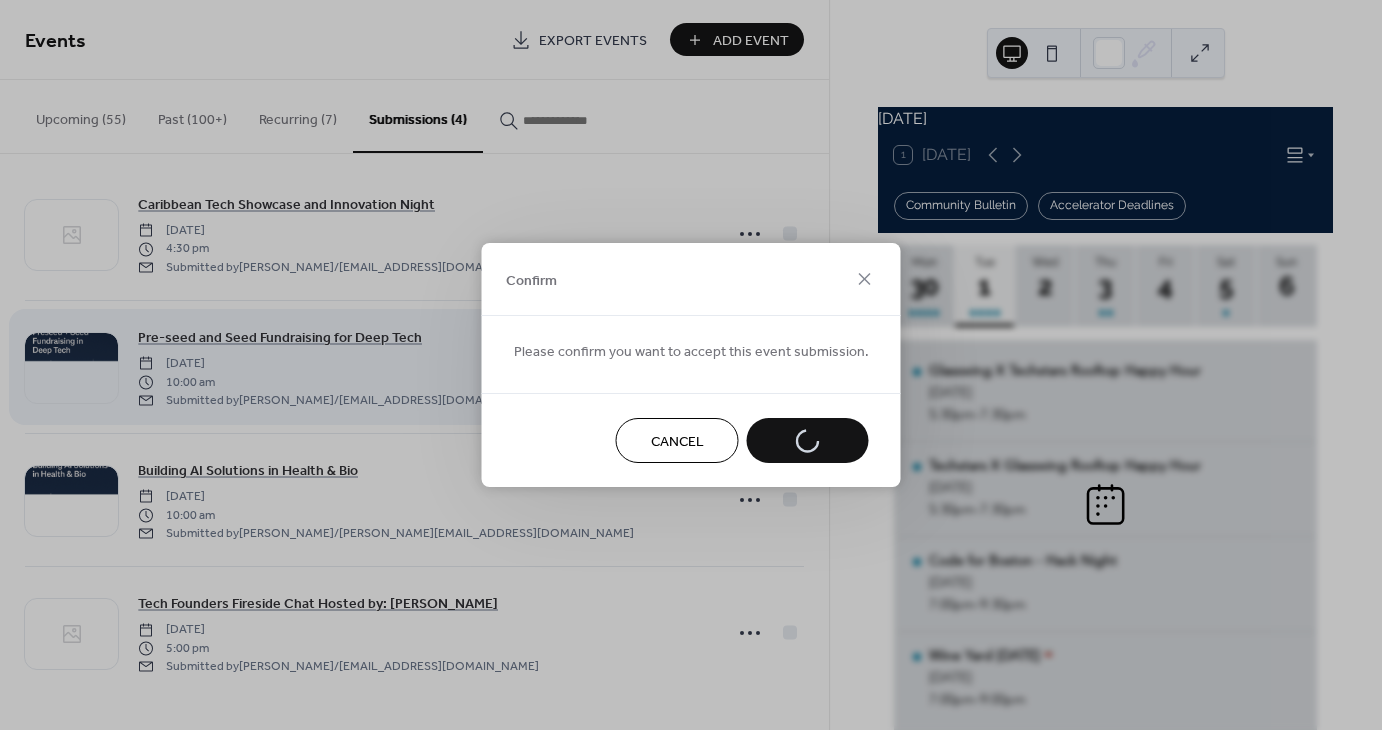 scroll, scrollTop: 14, scrollLeft: 0, axis: vertical 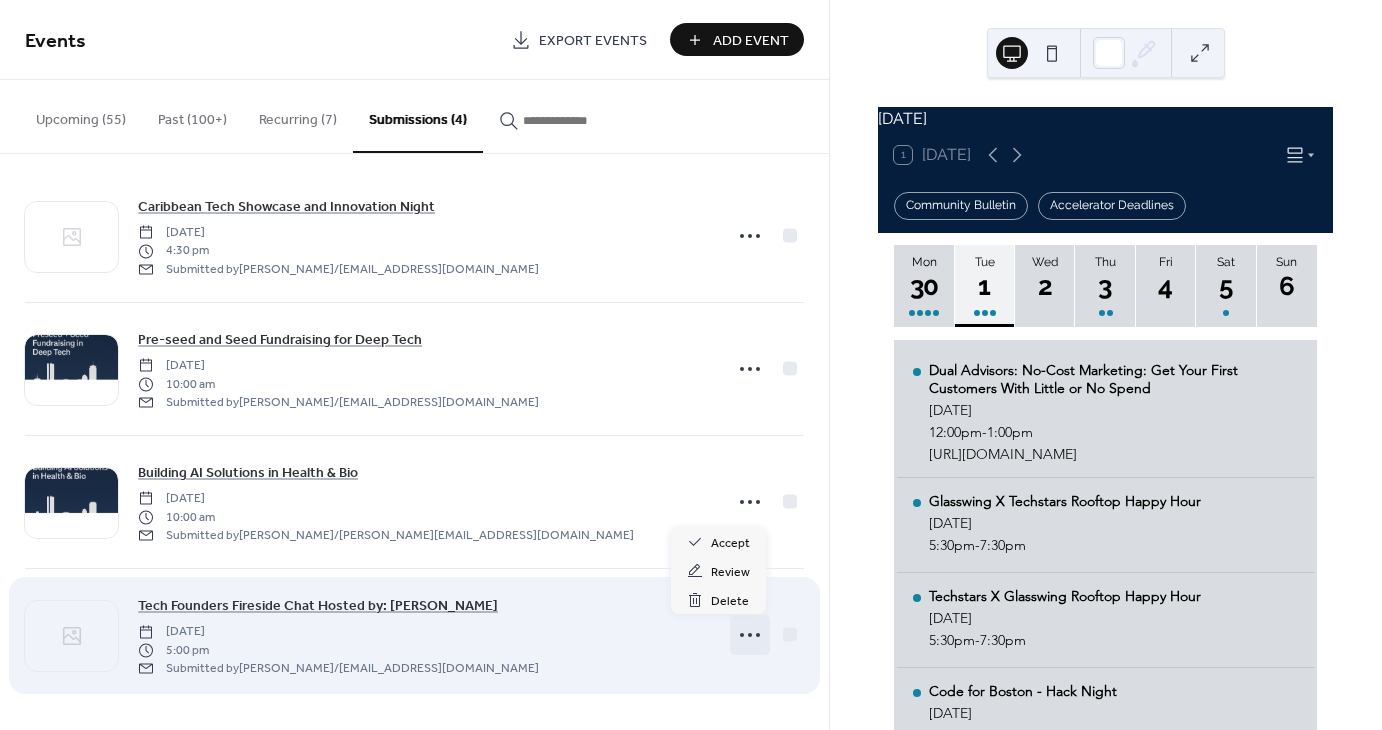 click 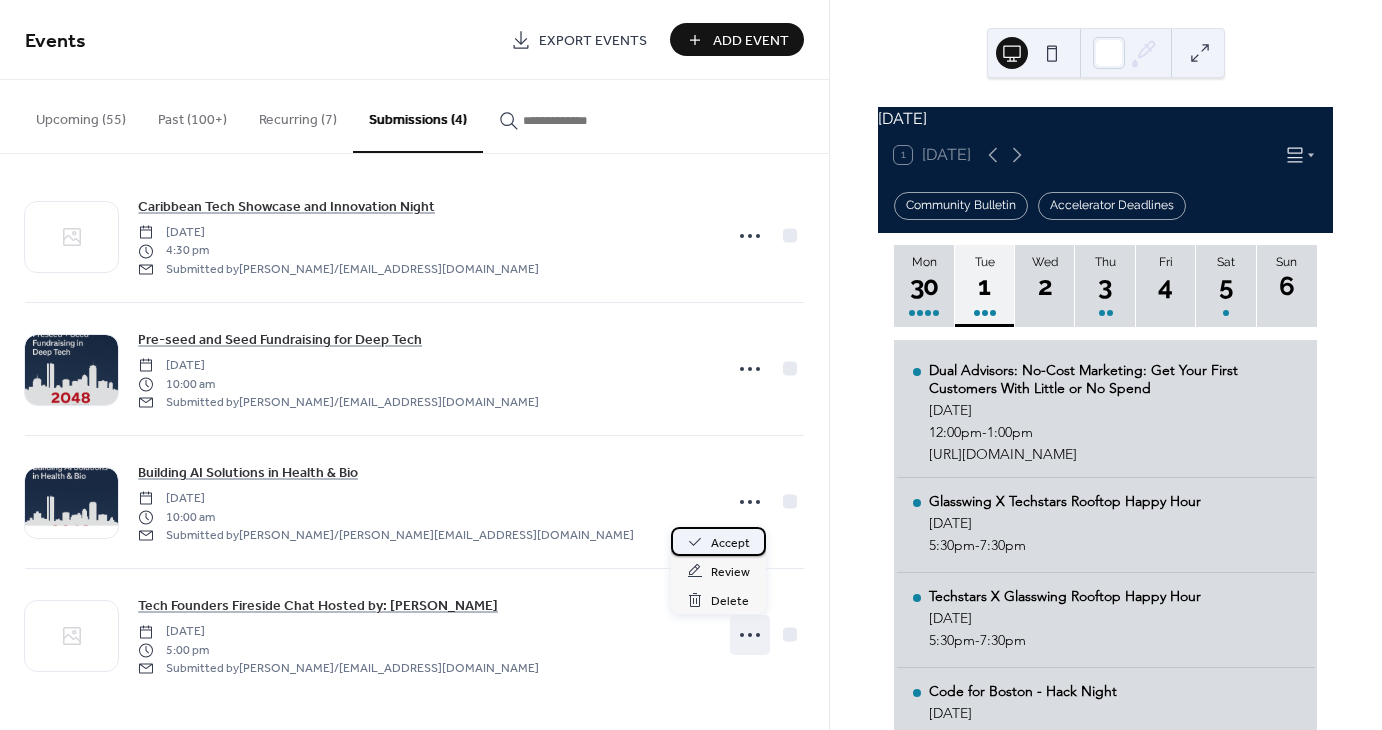 click on "Accept" at bounding box center (730, 543) 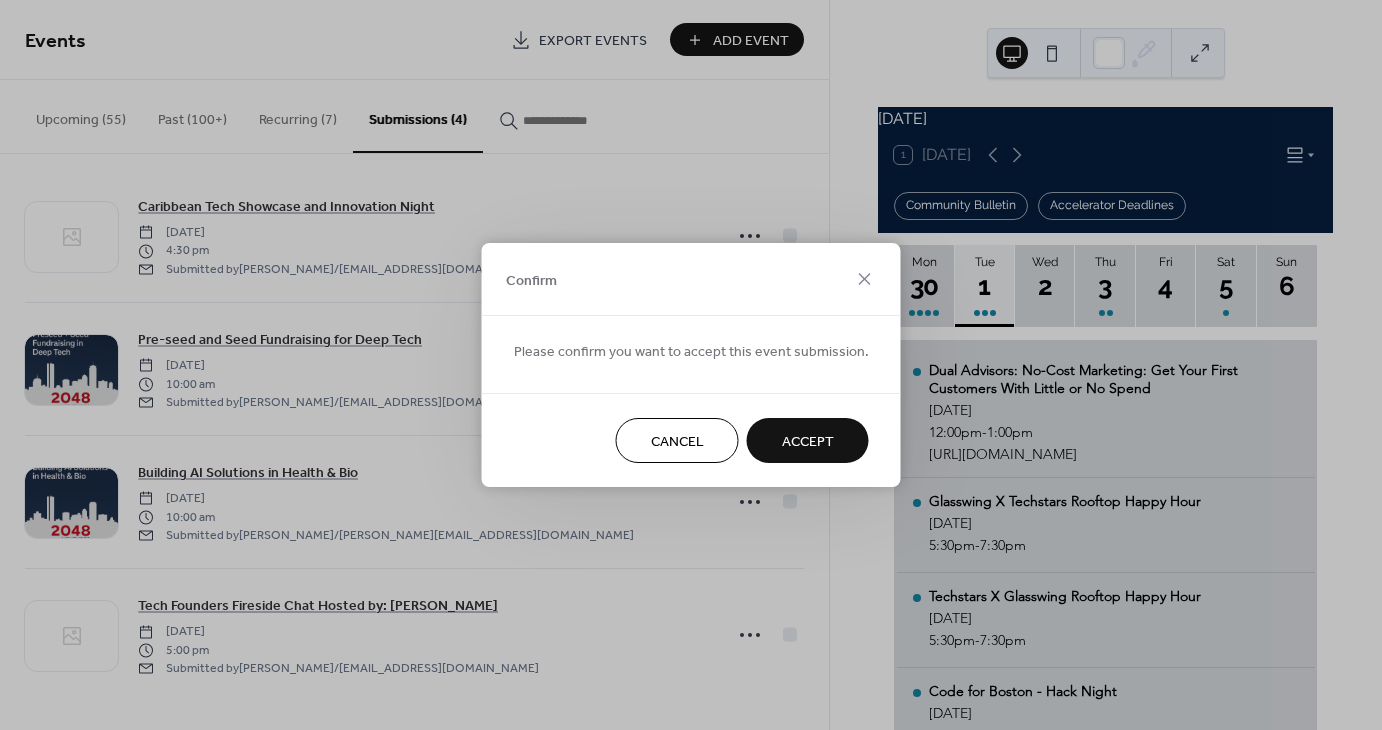 click on "Accept" at bounding box center (808, 442) 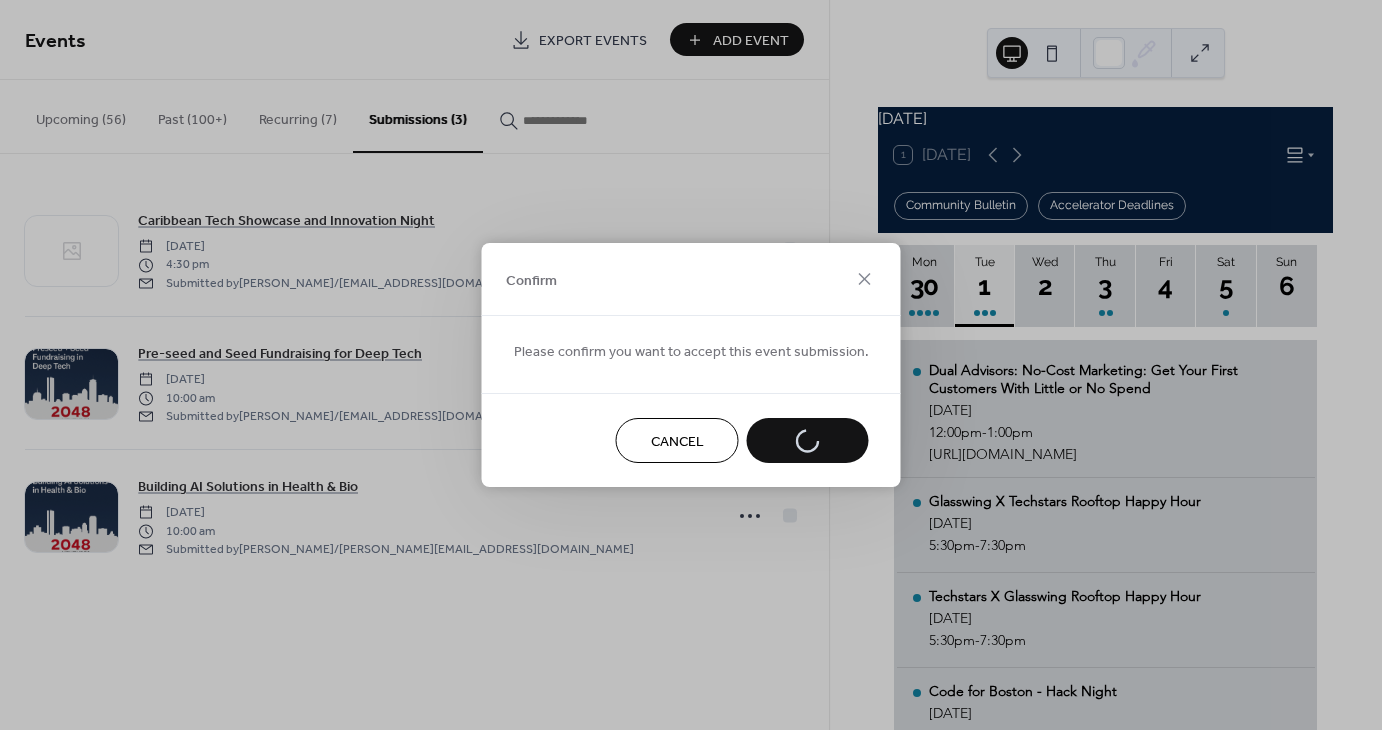 scroll, scrollTop: 0, scrollLeft: 0, axis: both 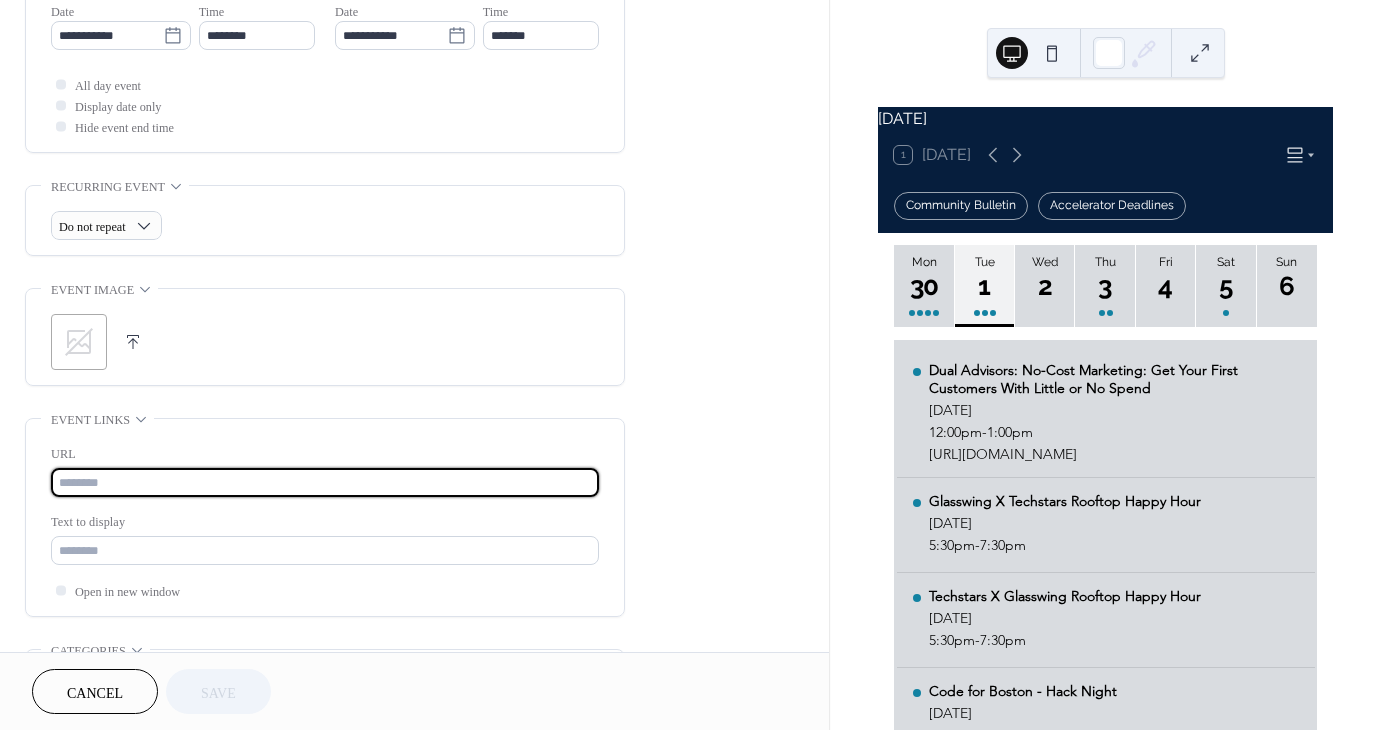 drag, startPoint x: 150, startPoint y: 488, endPoint x: 148, endPoint y: 430, distance: 58.034473 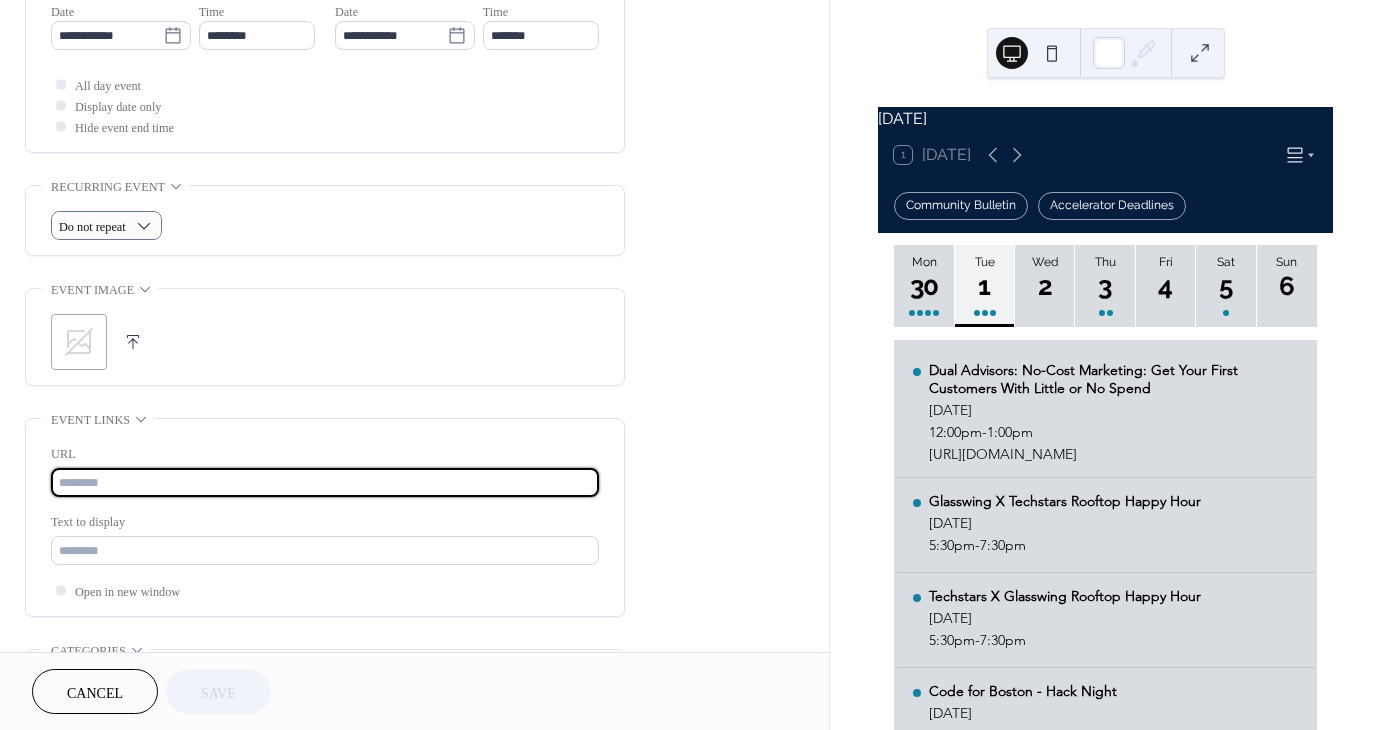 paste on "**********" 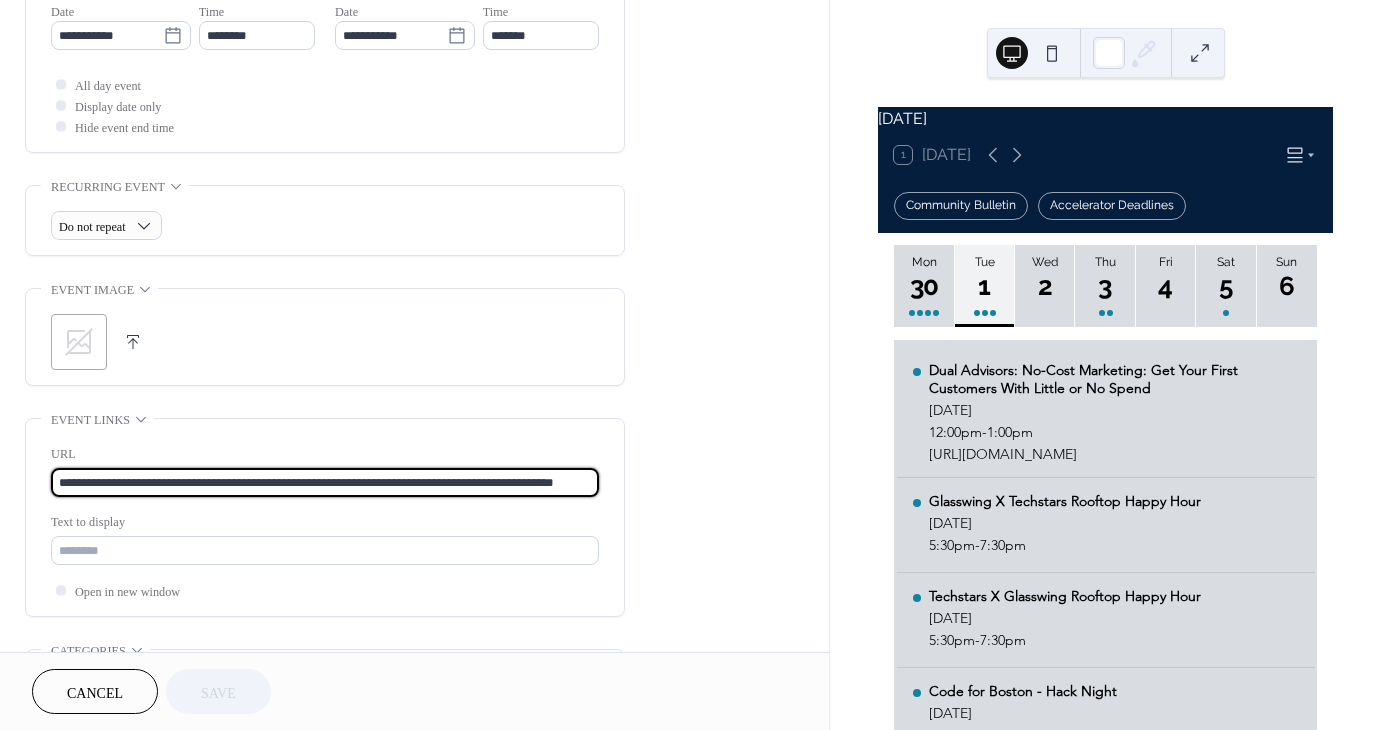 scroll, scrollTop: 0, scrollLeft: 92, axis: horizontal 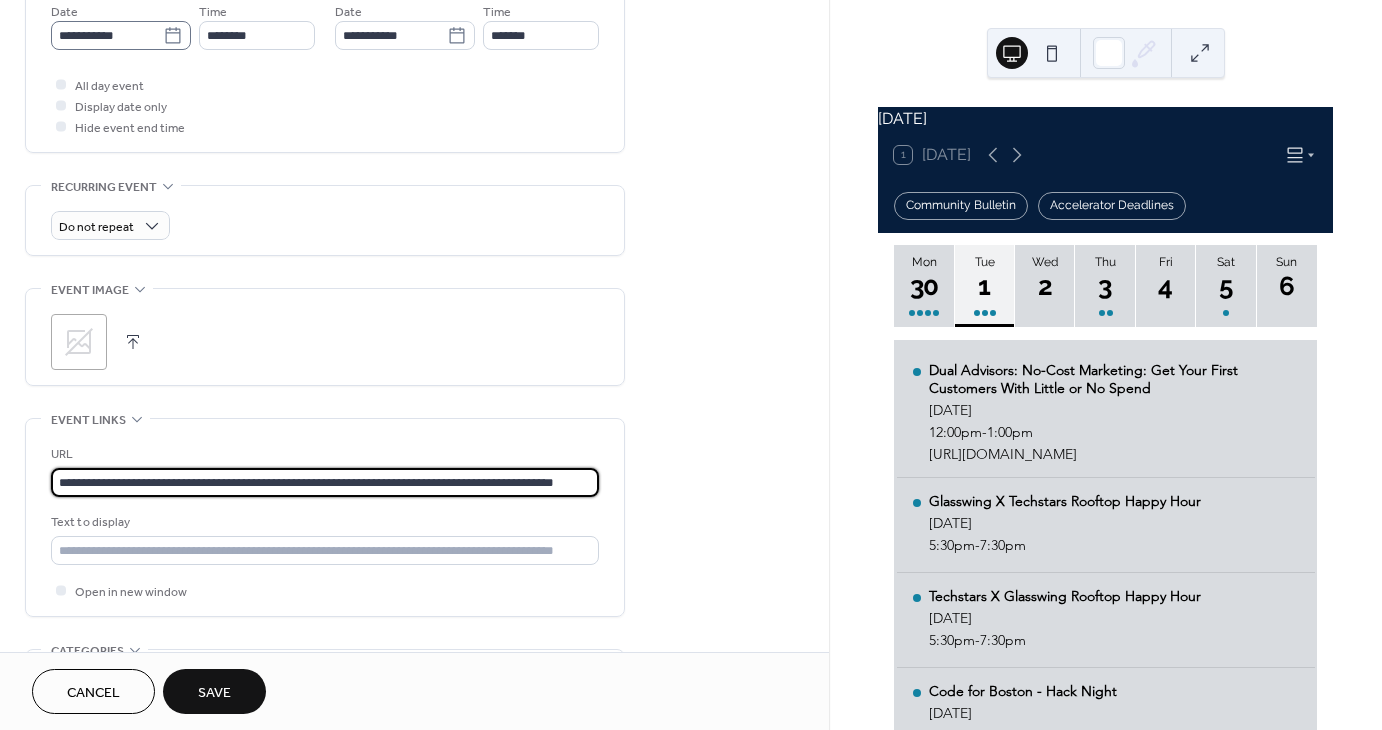 type on "**********" 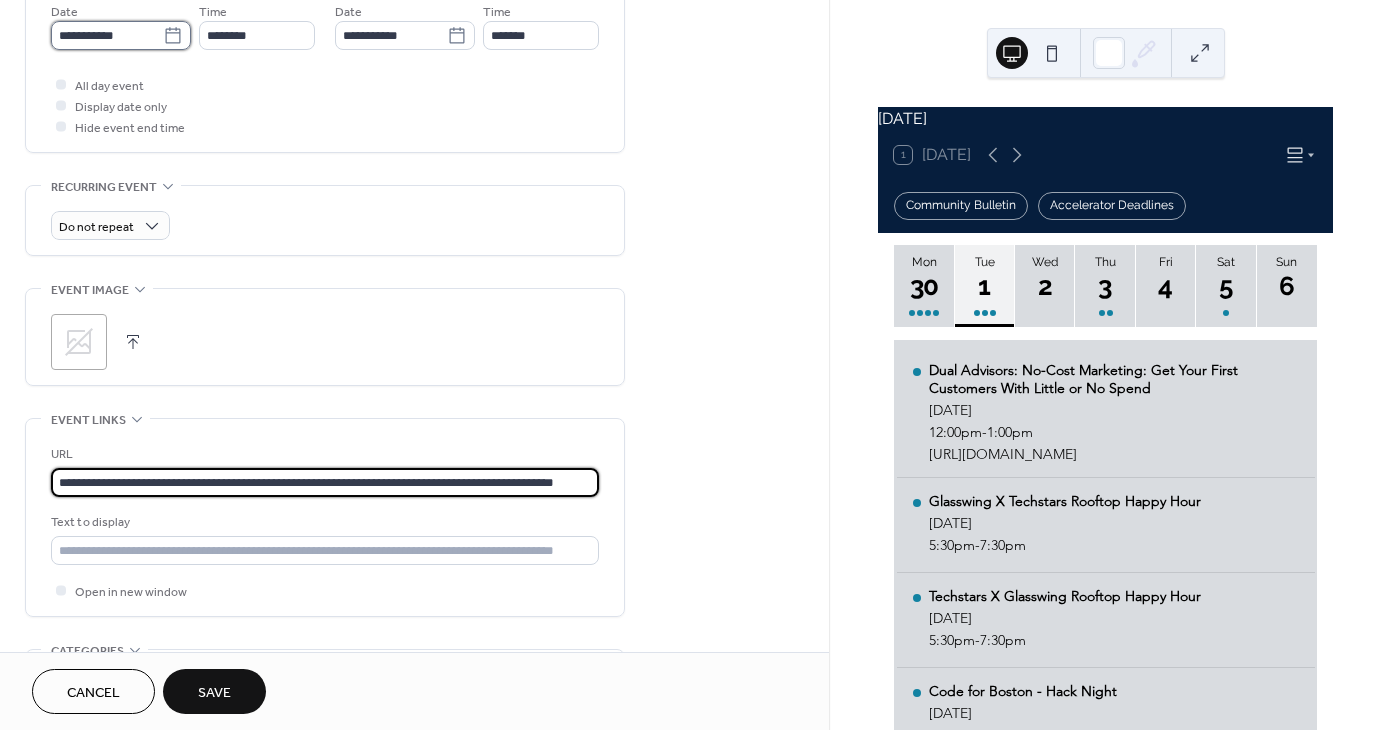 click on "**********" at bounding box center (107, 35) 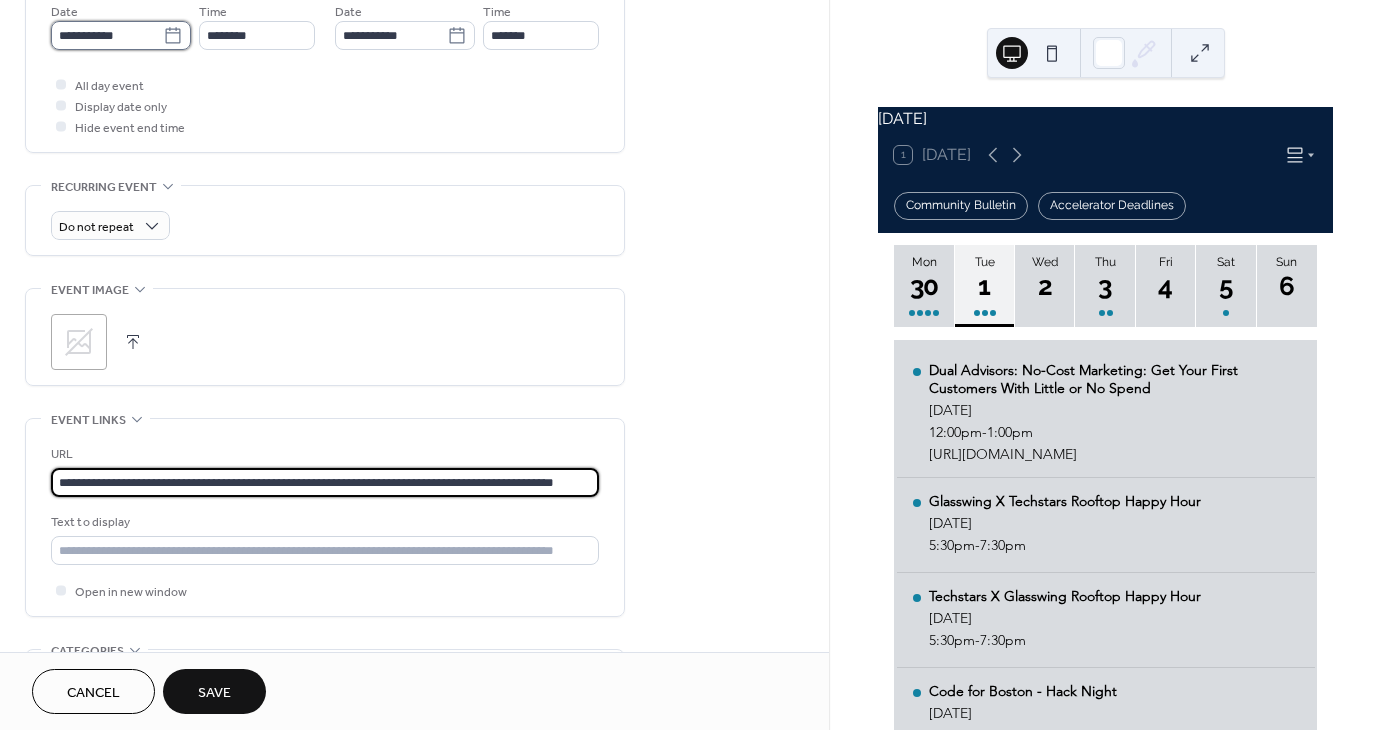 scroll, scrollTop: 0, scrollLeft: 0, axis: both 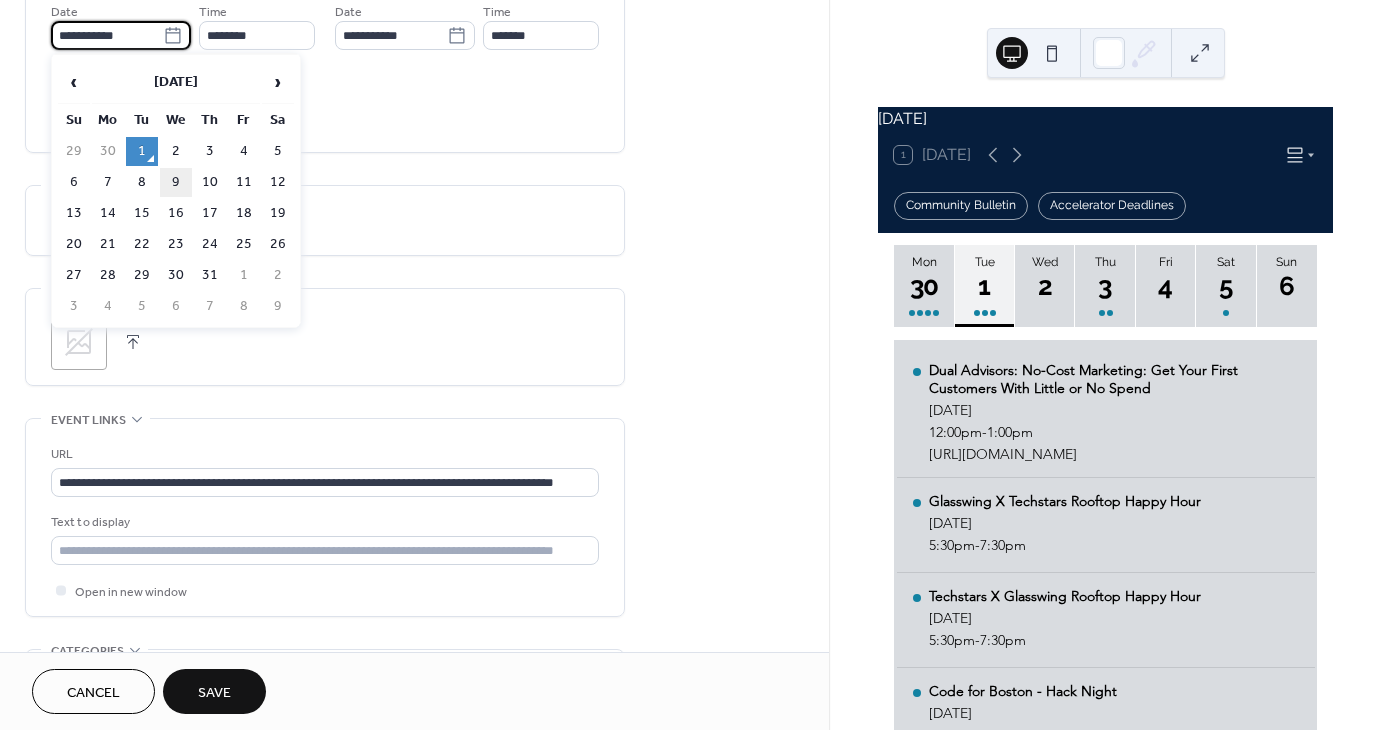 click on "9" at bounding box center (176, 182) 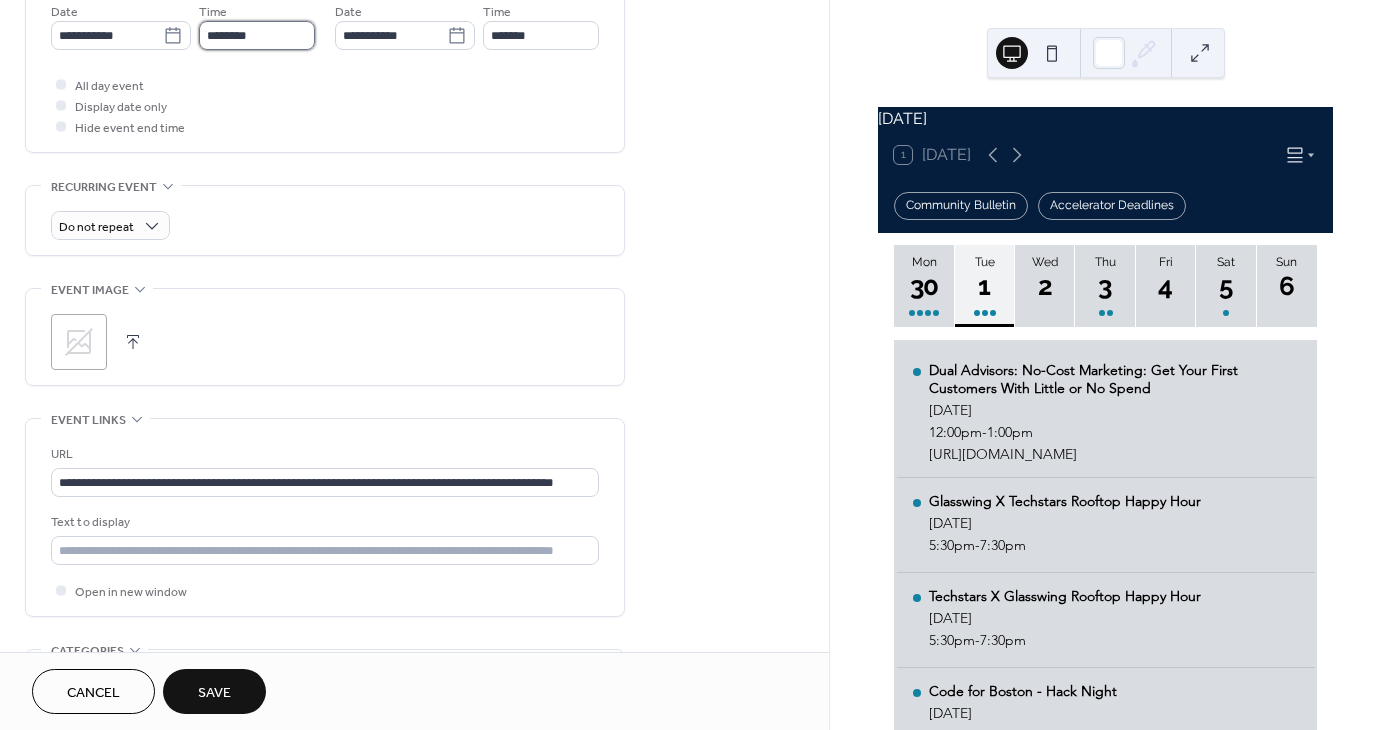 click on "********" at bounding box center (257, 35) 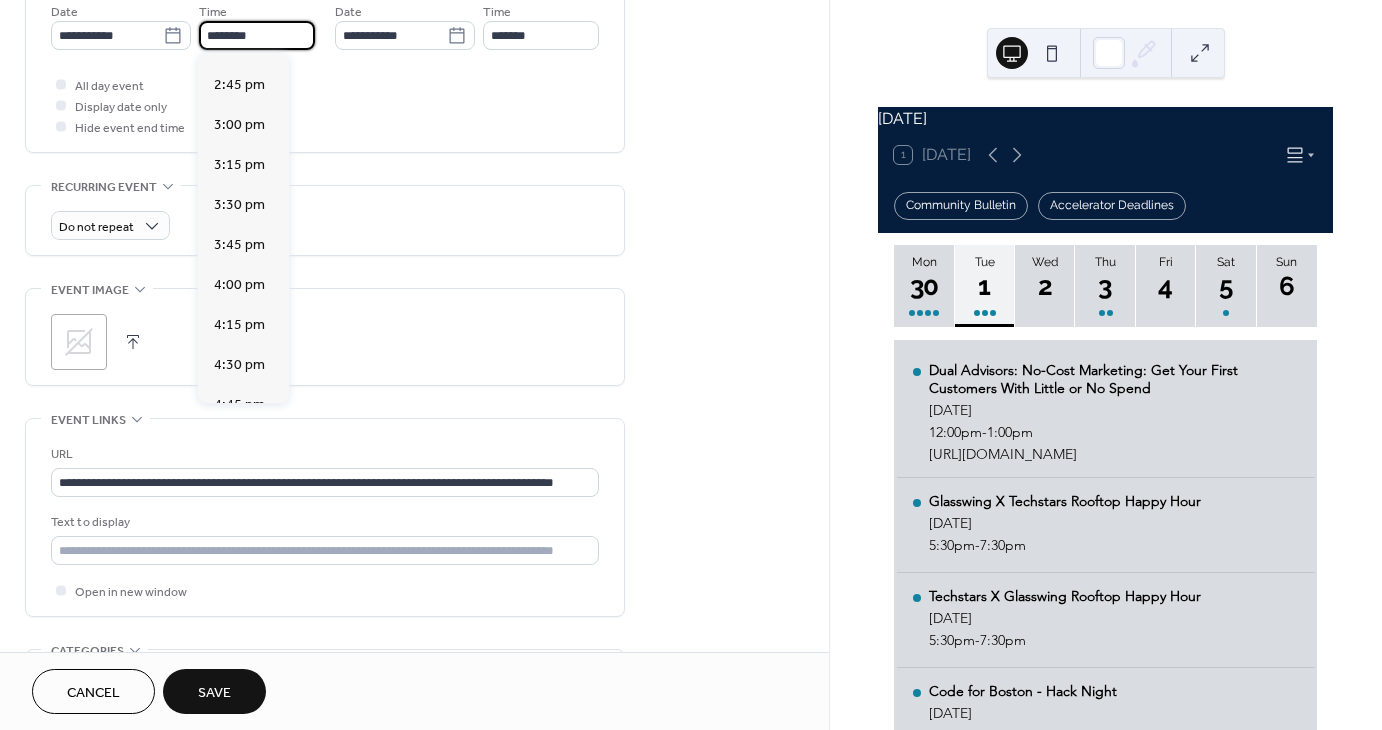 scroll, scrollTop: 2548, scrollLeft: 0, axis: vertical 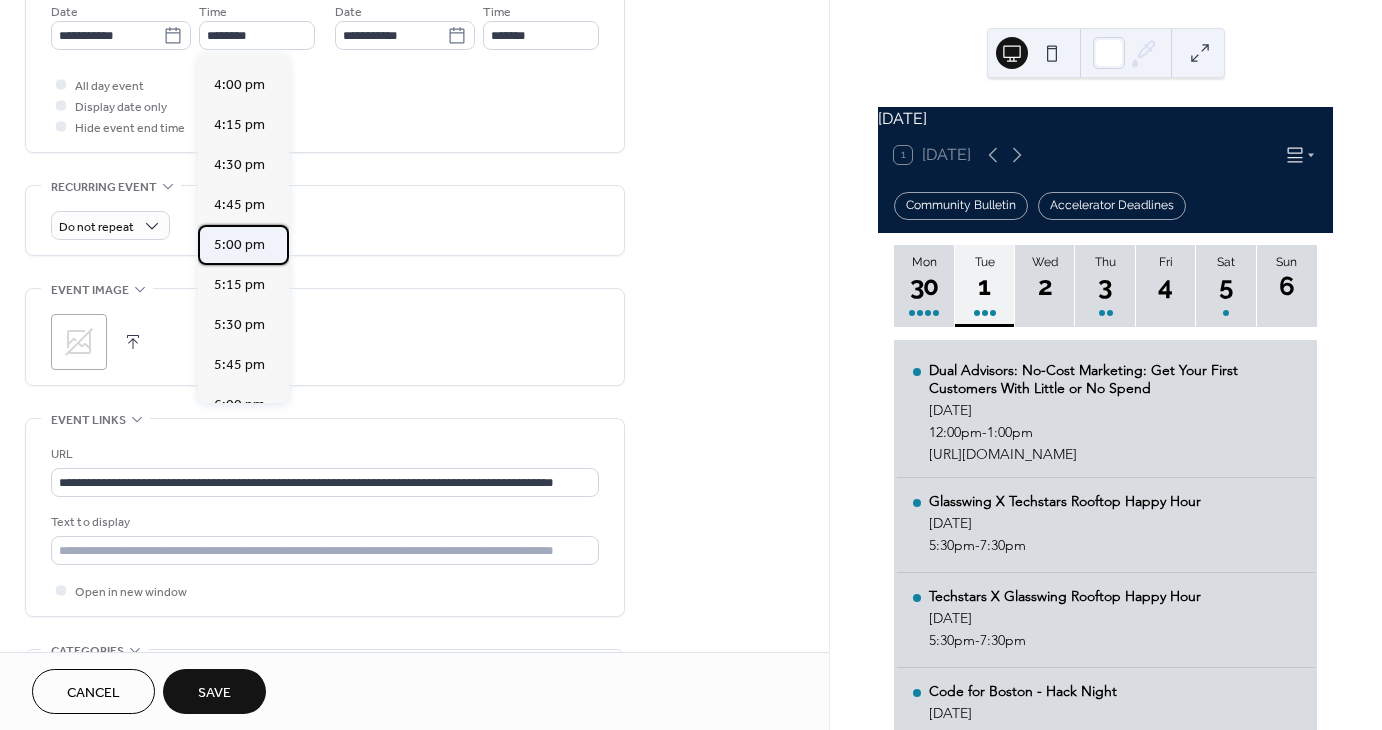 click on "5:00 pm" at bounding box center (239, 245) 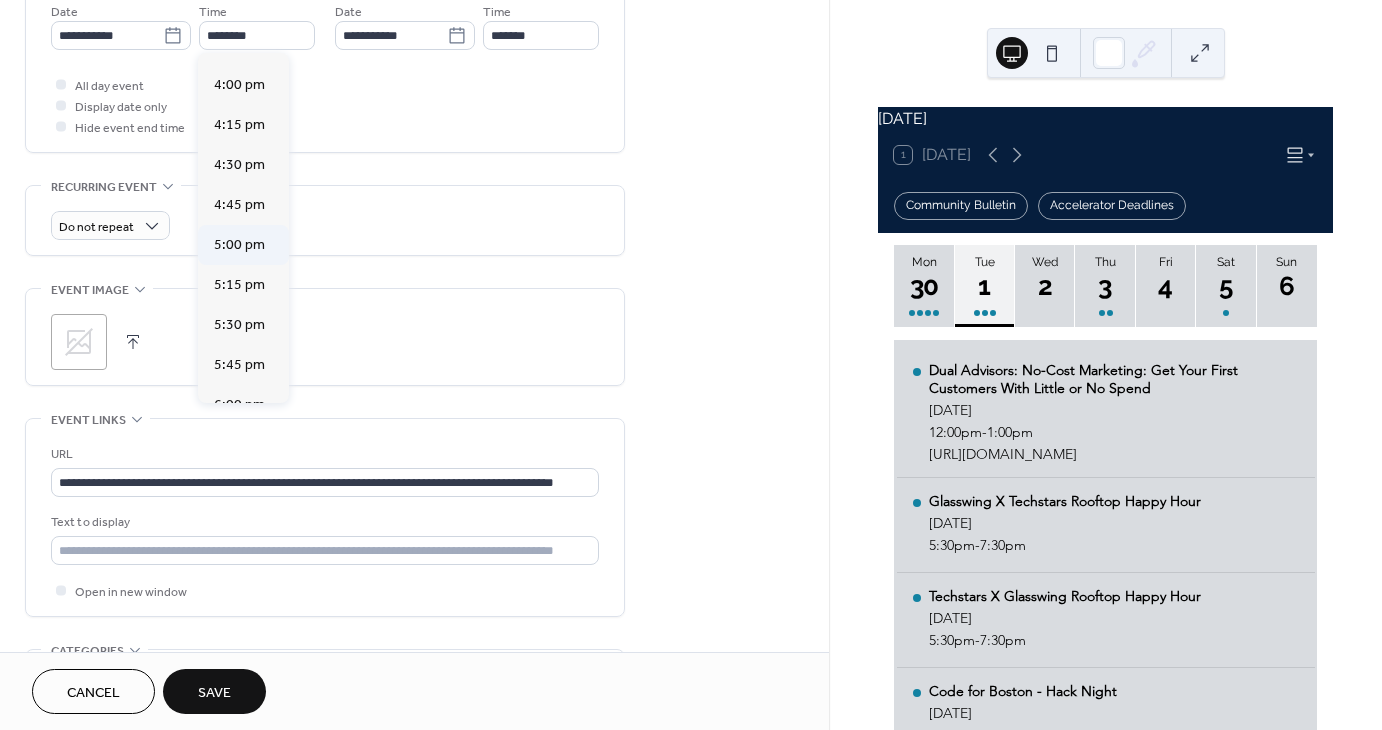 type on "*******" 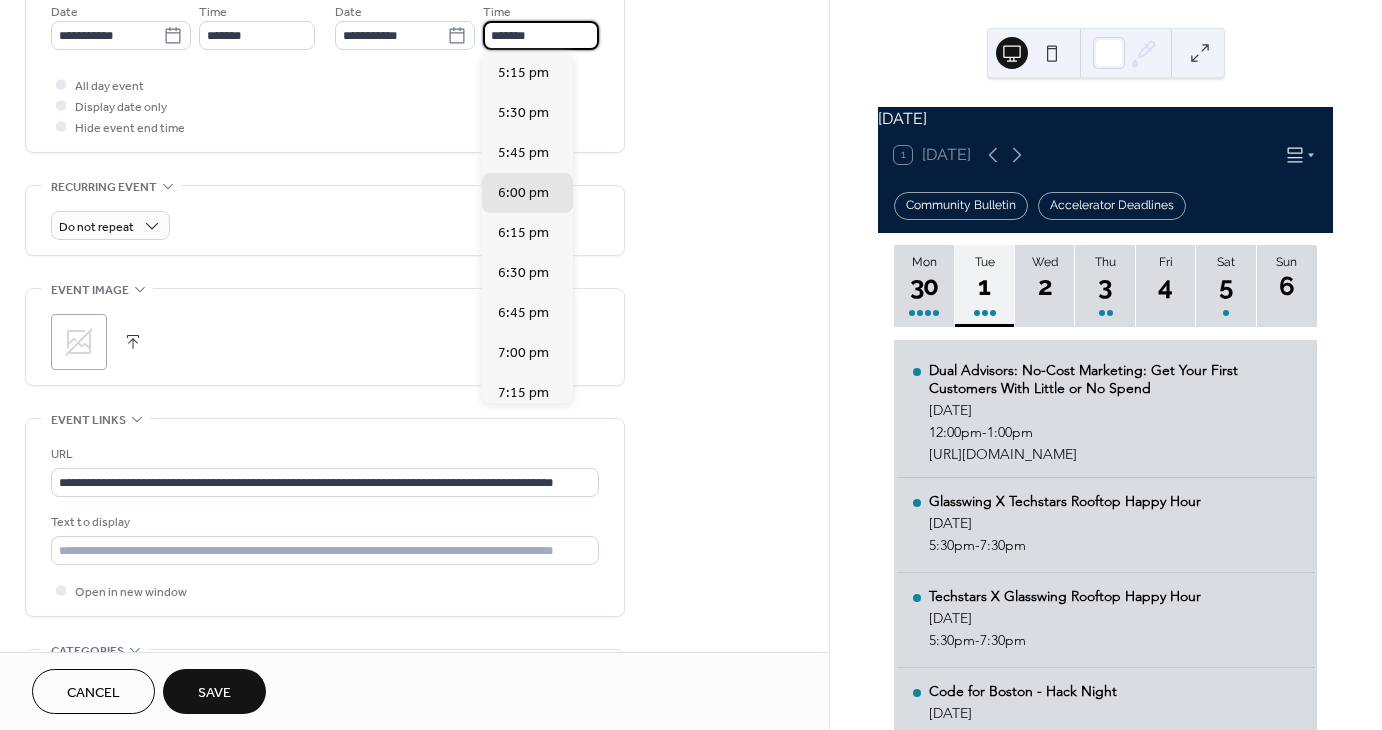 click on "*******" at bounding box center (541, 35) 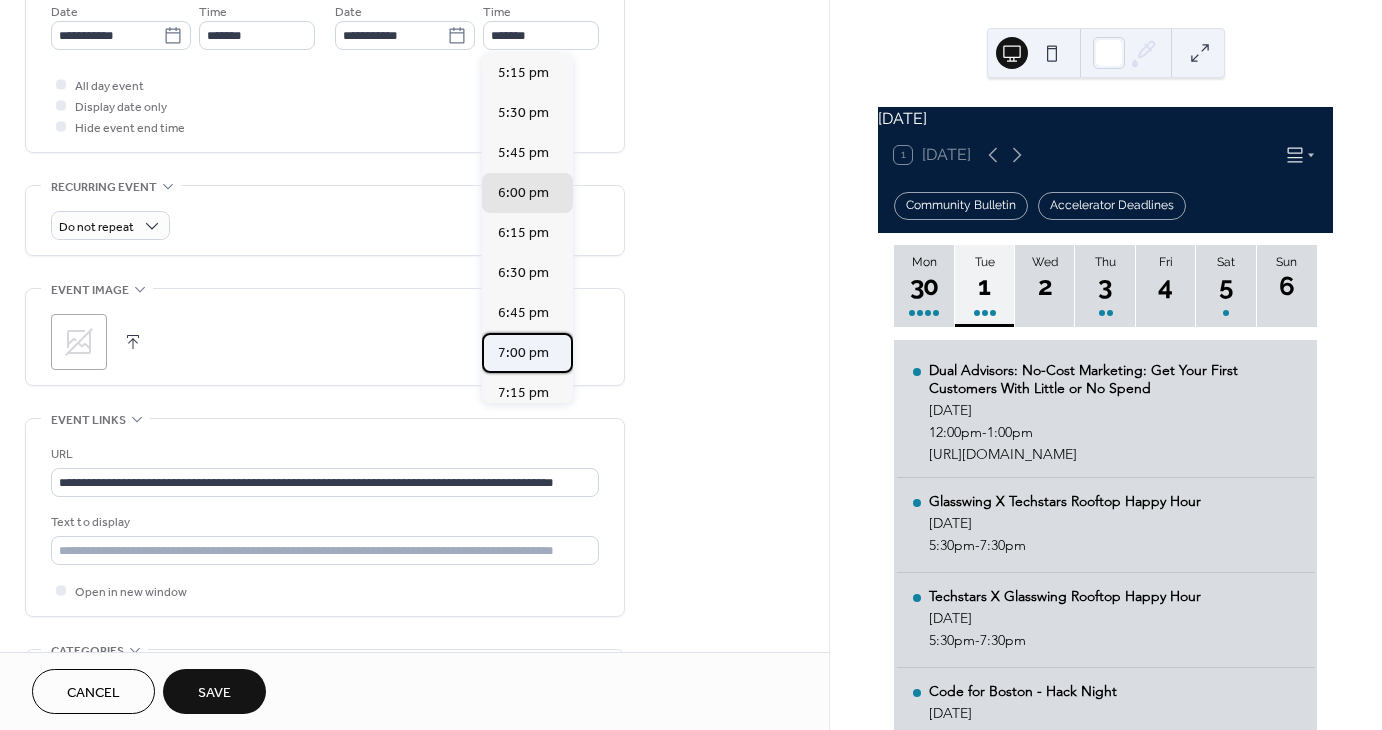 click on "7:00 pm" at bounding box center (527, 353) 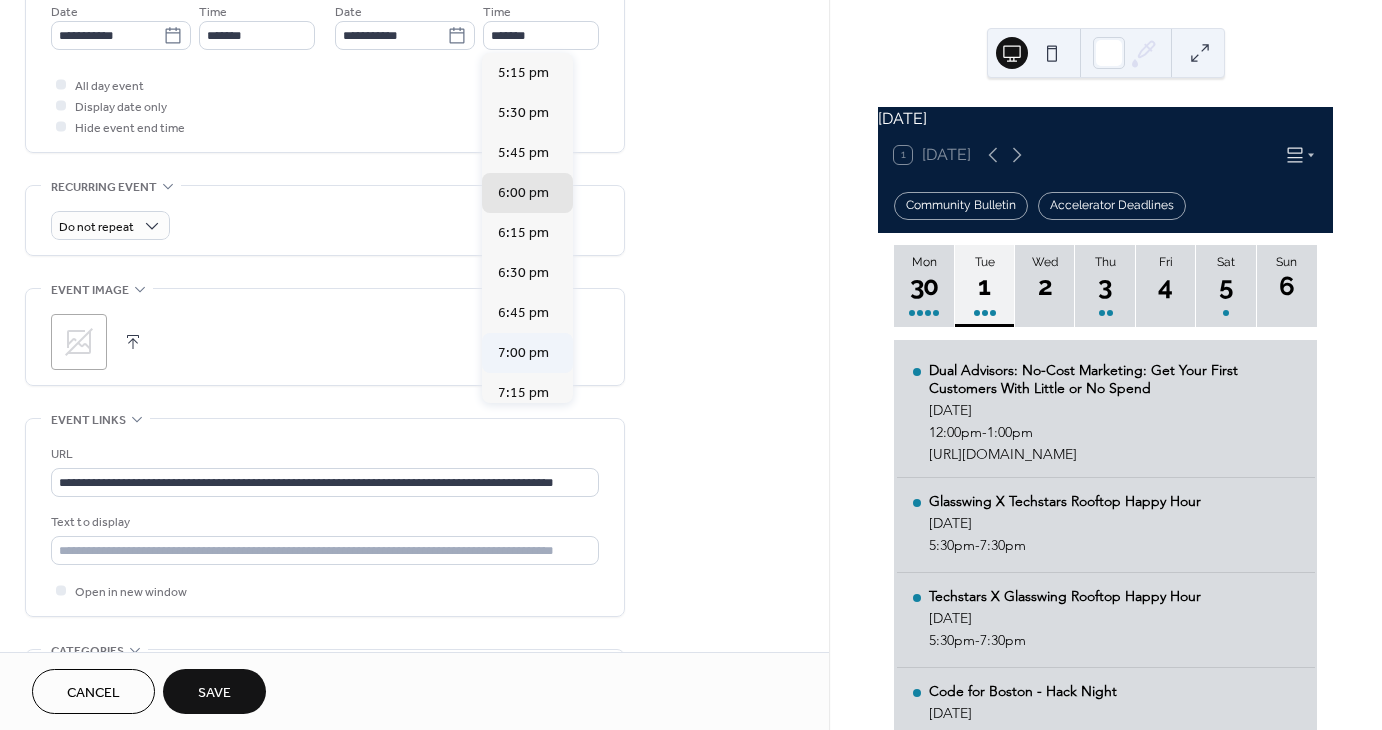 type on "*******" 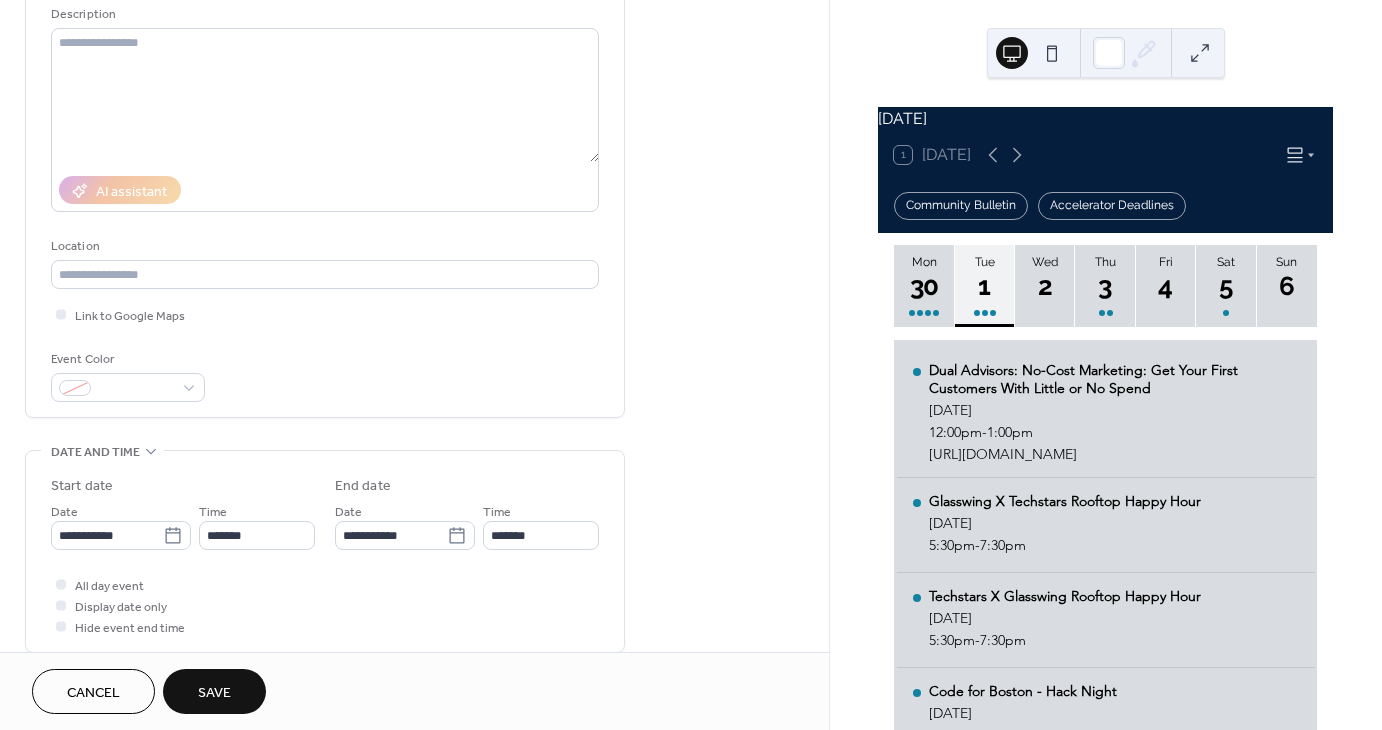scroll, scrollTop: 0, scrollLeft: 0, axis: both 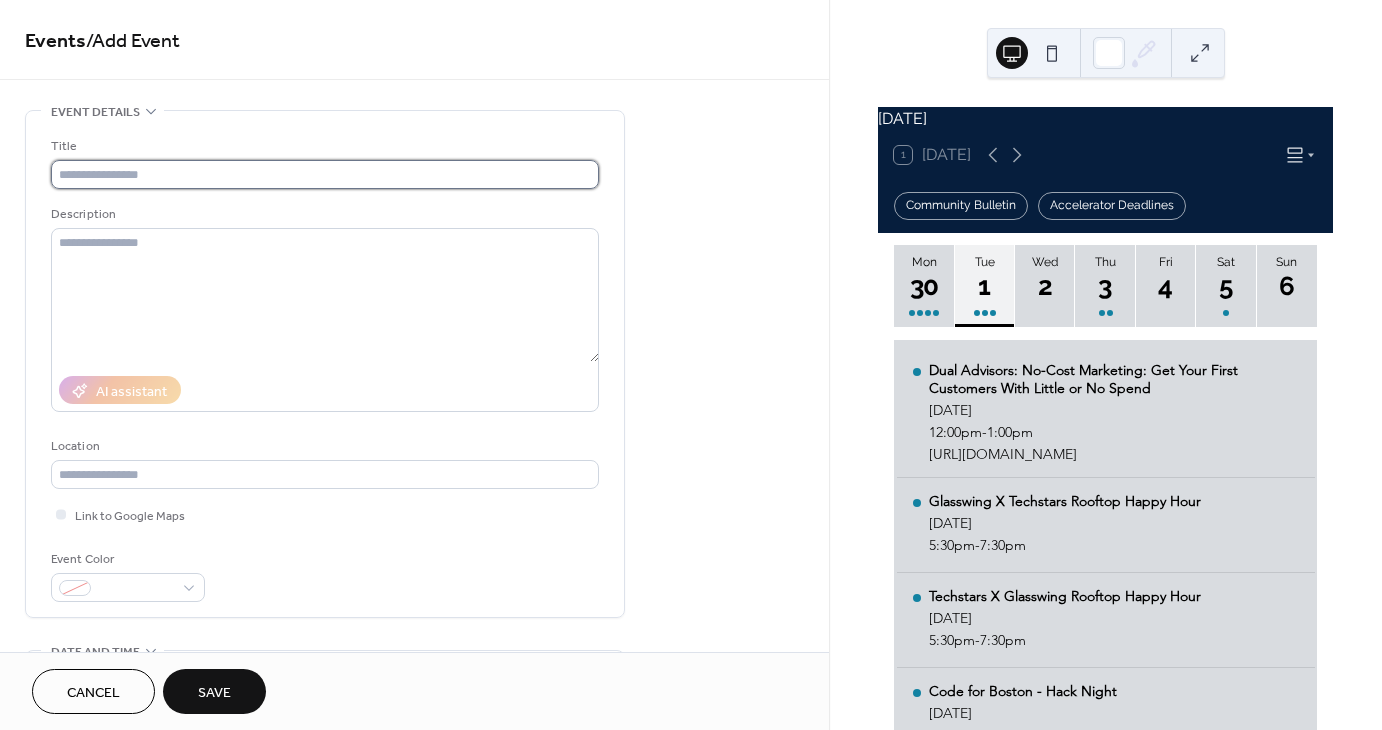 click at bounding box center (325, 174) 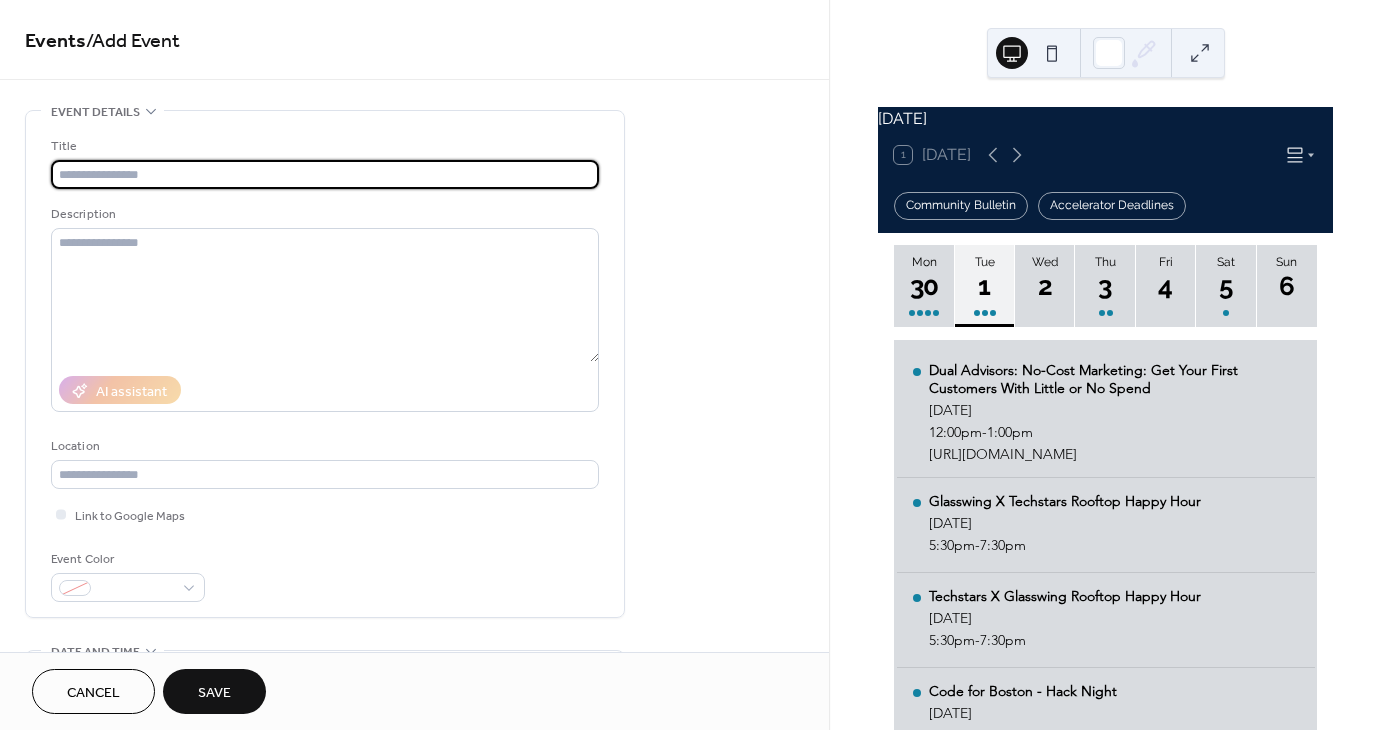 paste on "**********" 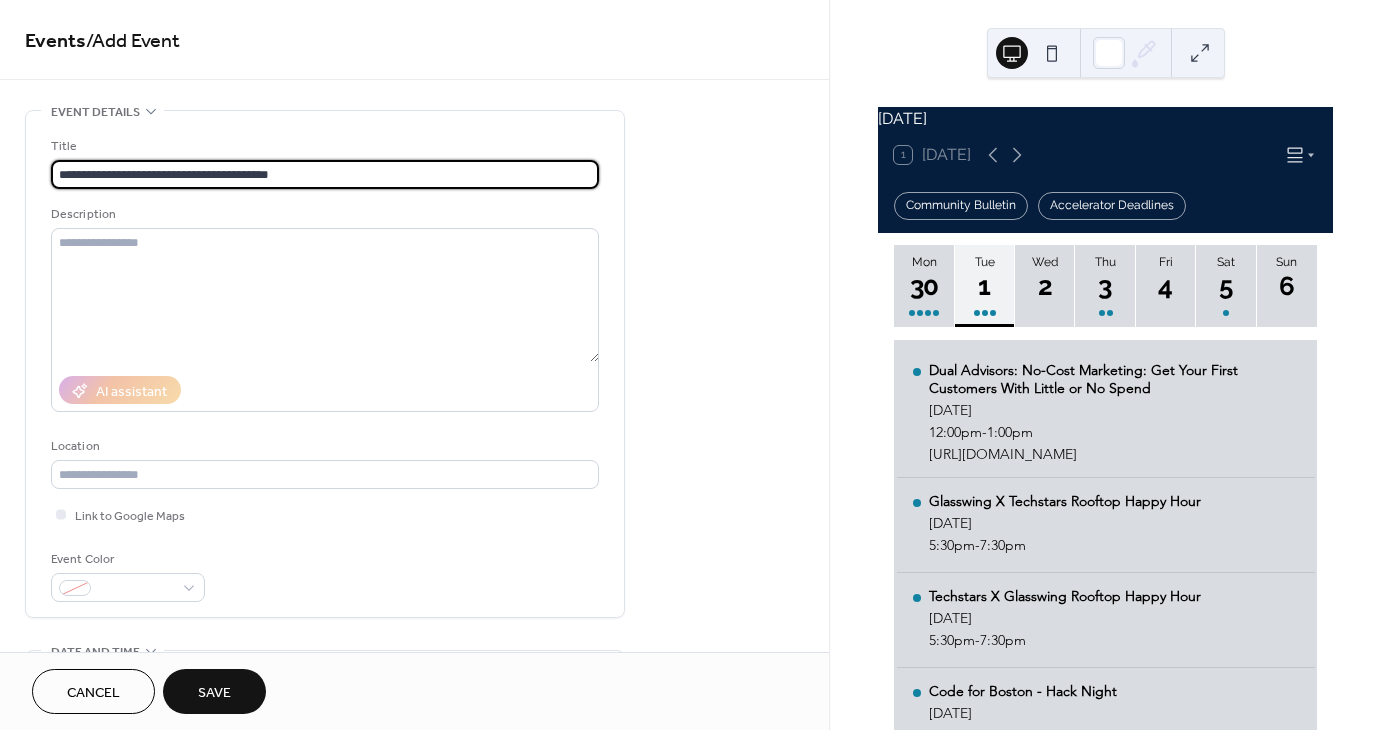 type on "**********" 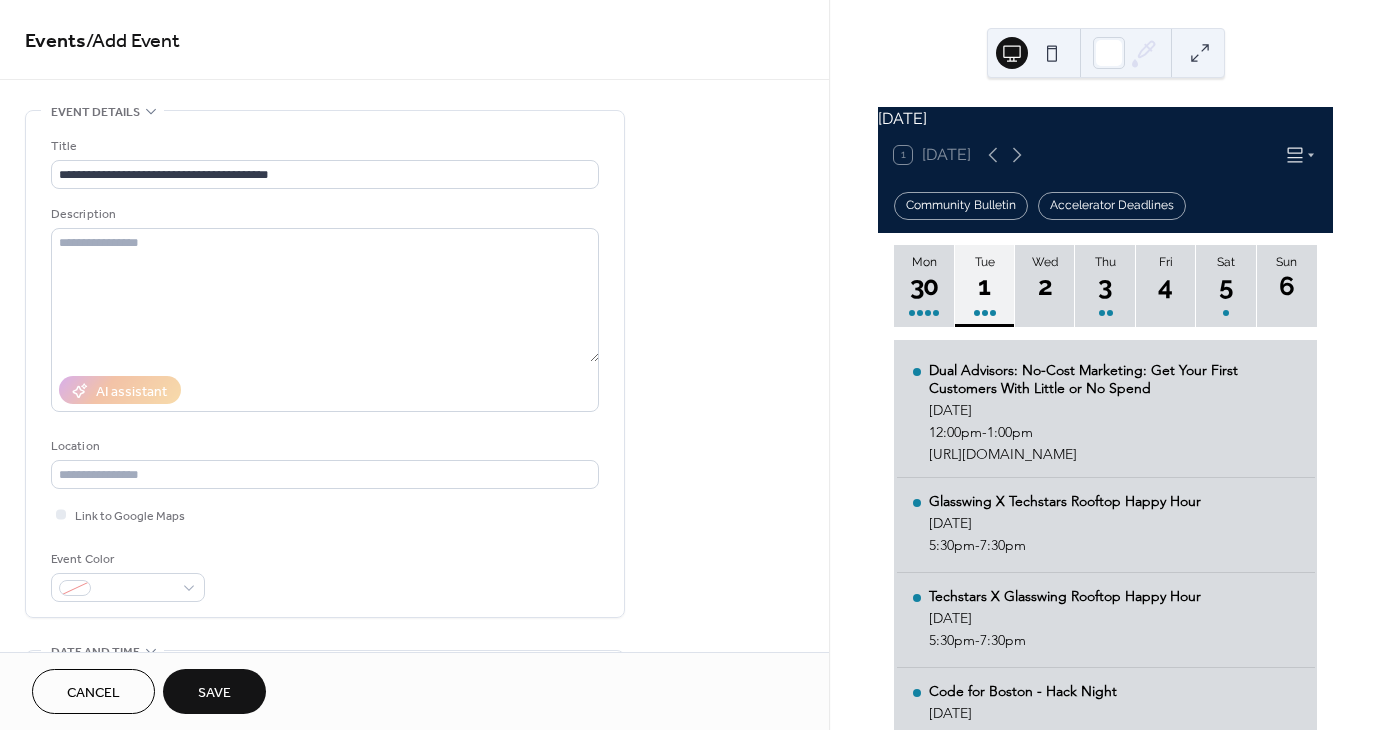click on "Save" at bounding box center (214, 691) 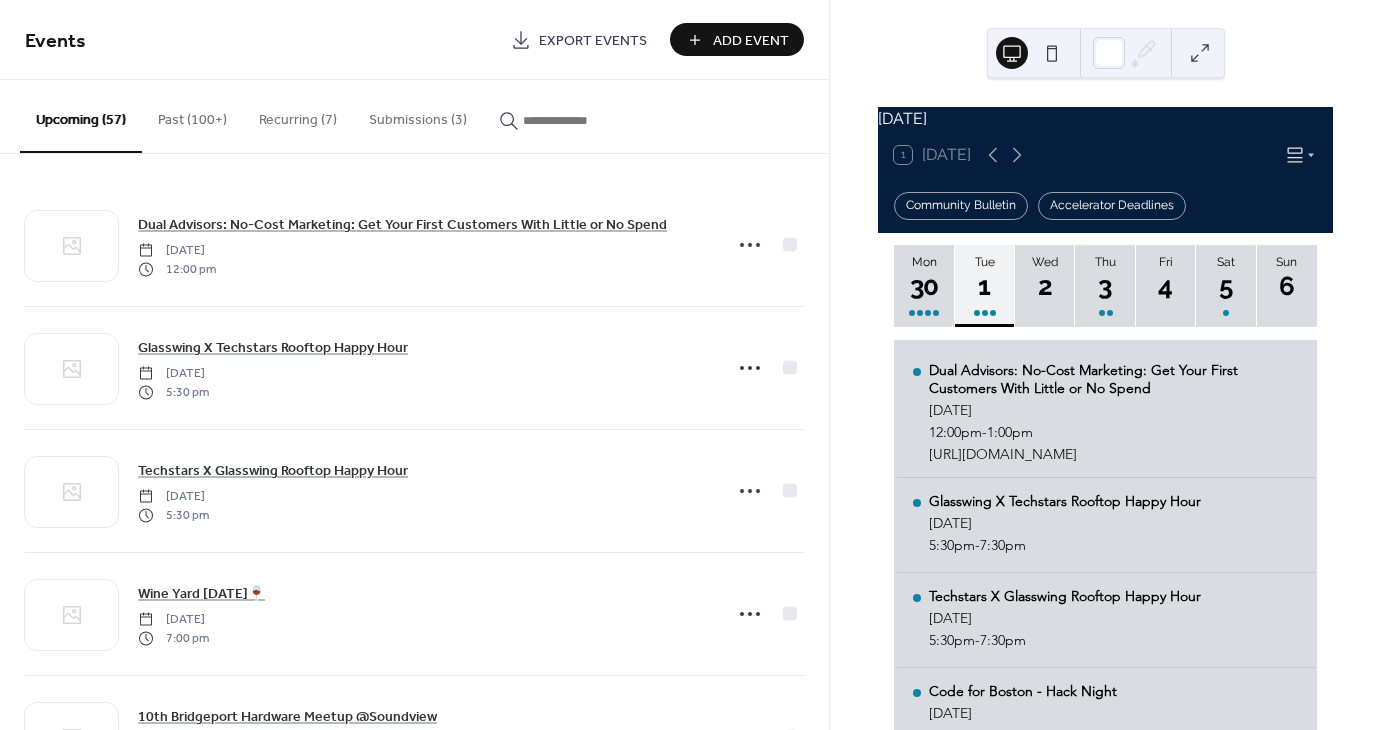 click on "Add Event" at bounding box center (751, 41) 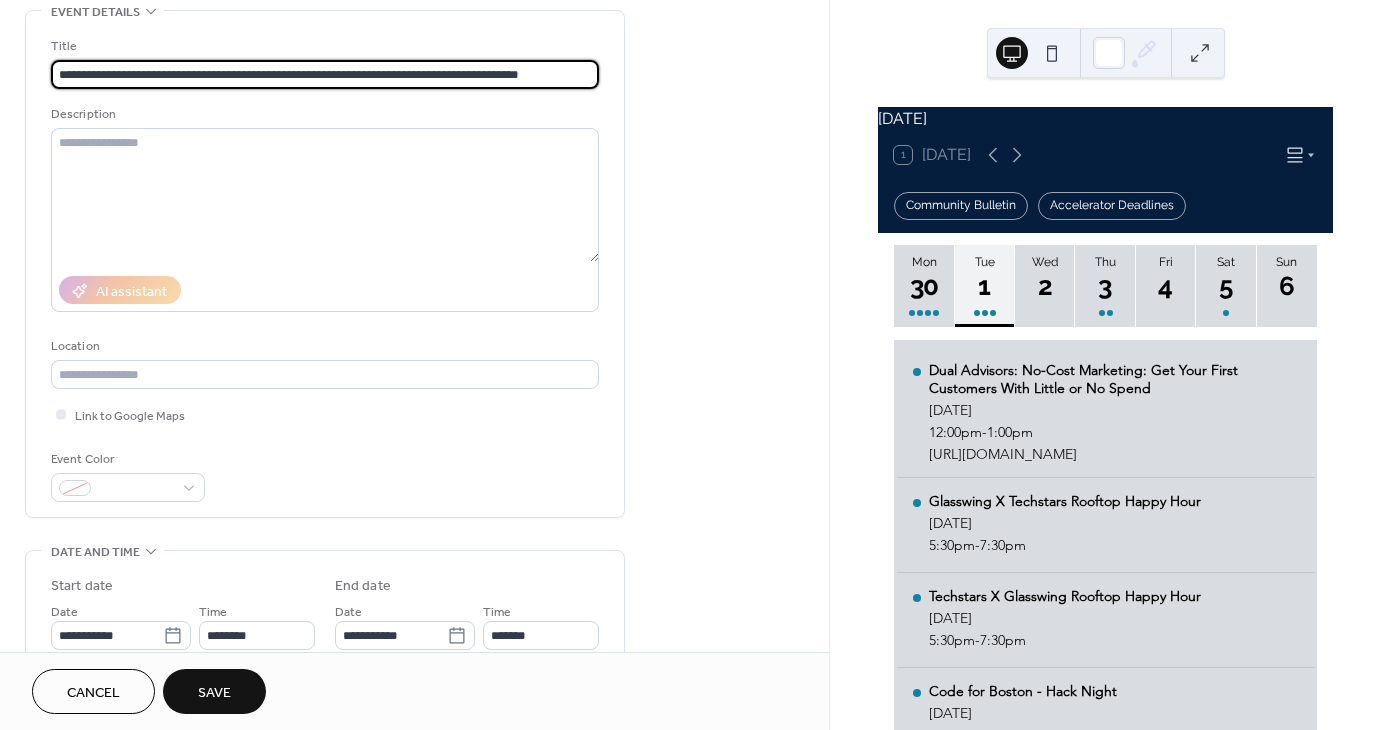 scroll, scrollTop: 500, scrollLeft: 0, axis: vertical 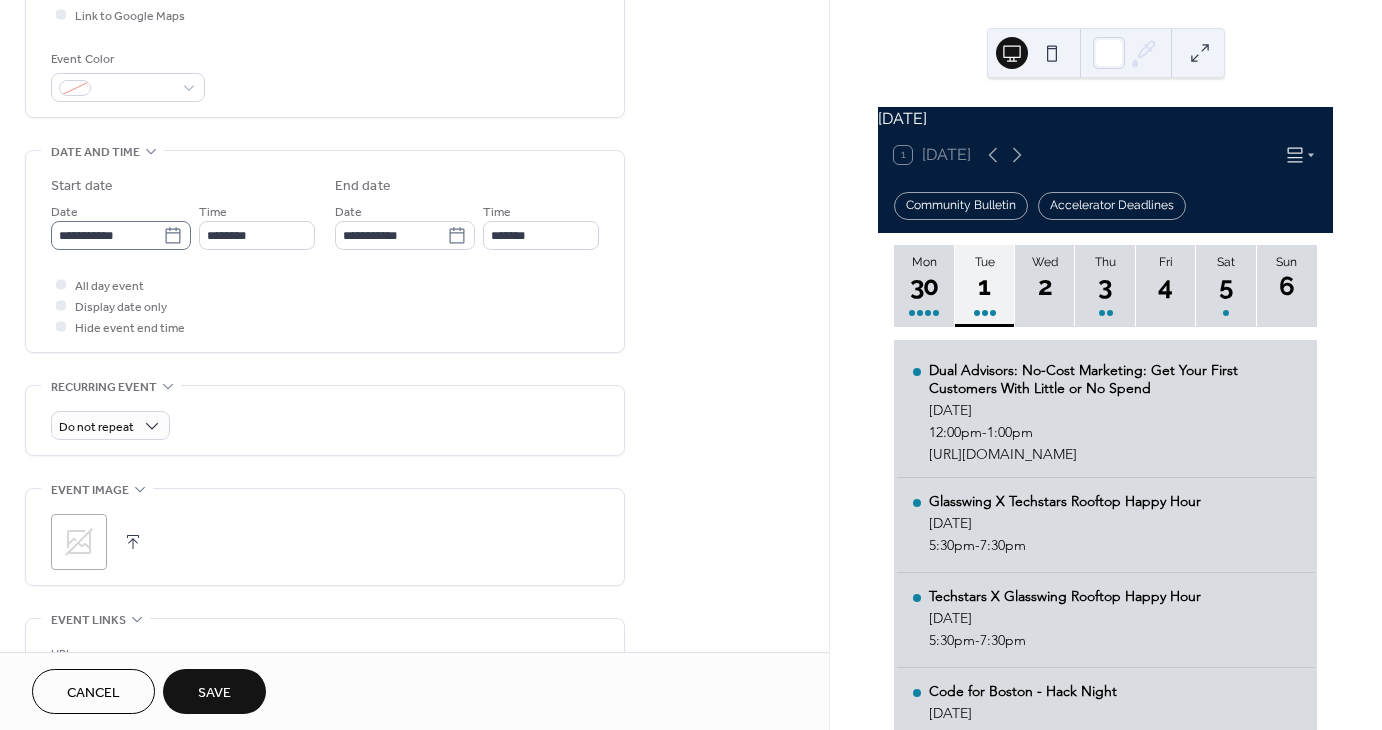 type on "**********" 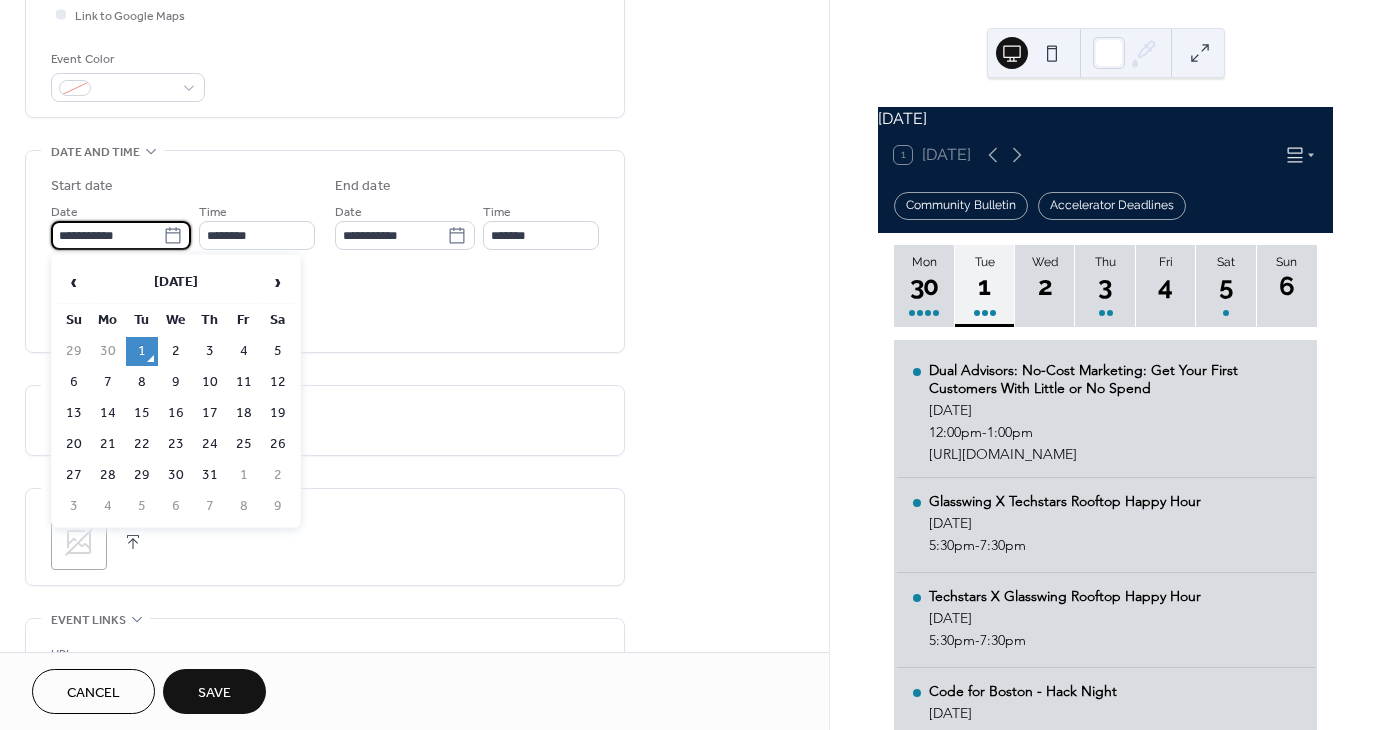 click on "**********" at bounding box center (107, 235) 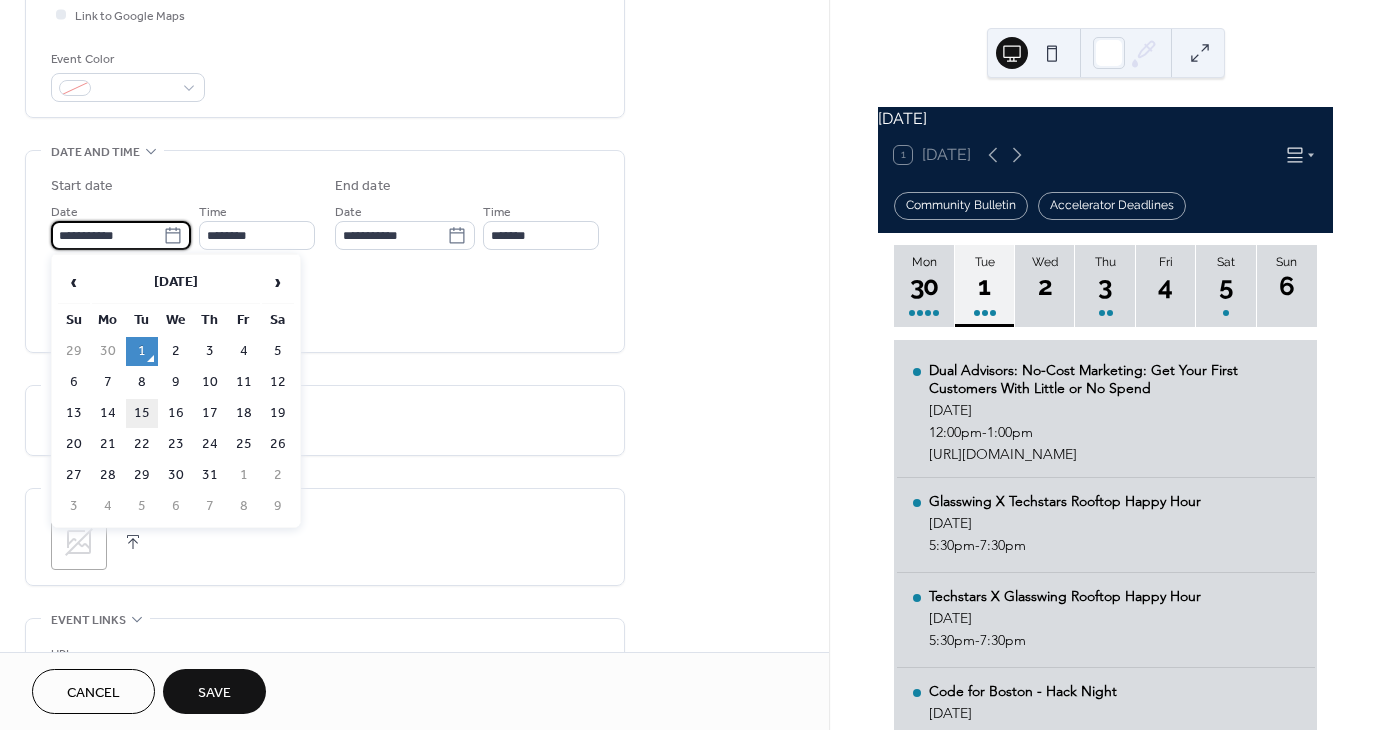 click on "15" at bounding box center (142, 413) 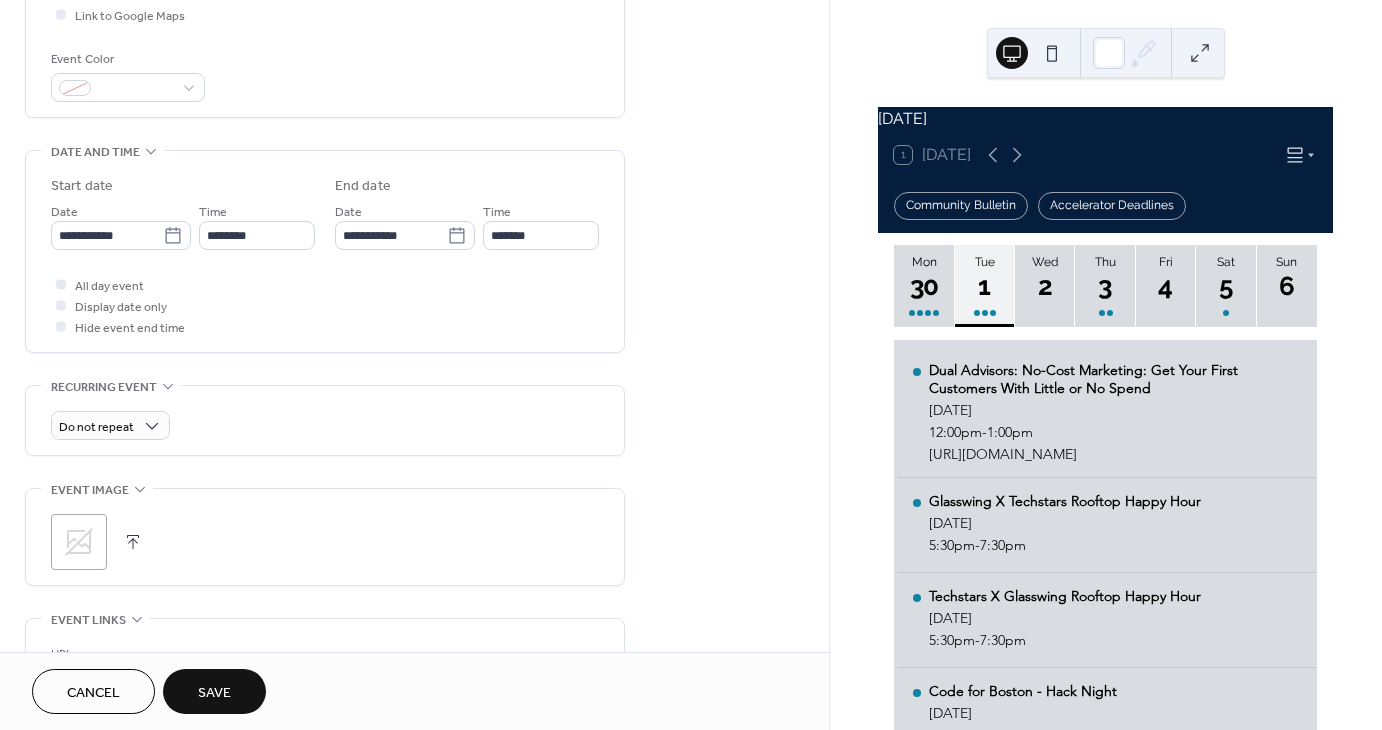 click on "**********" at bounding box center (325, 256) 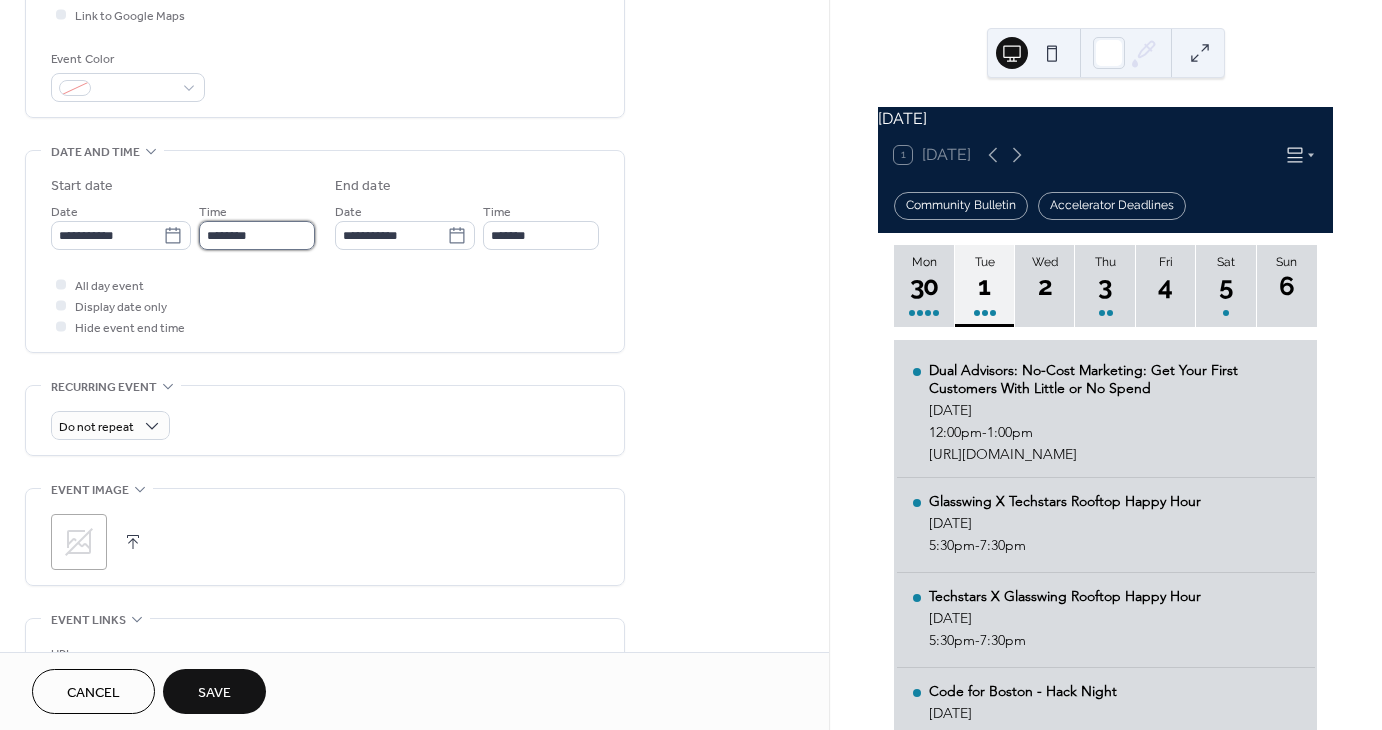 click on "********" at bounding box center (257, 235) 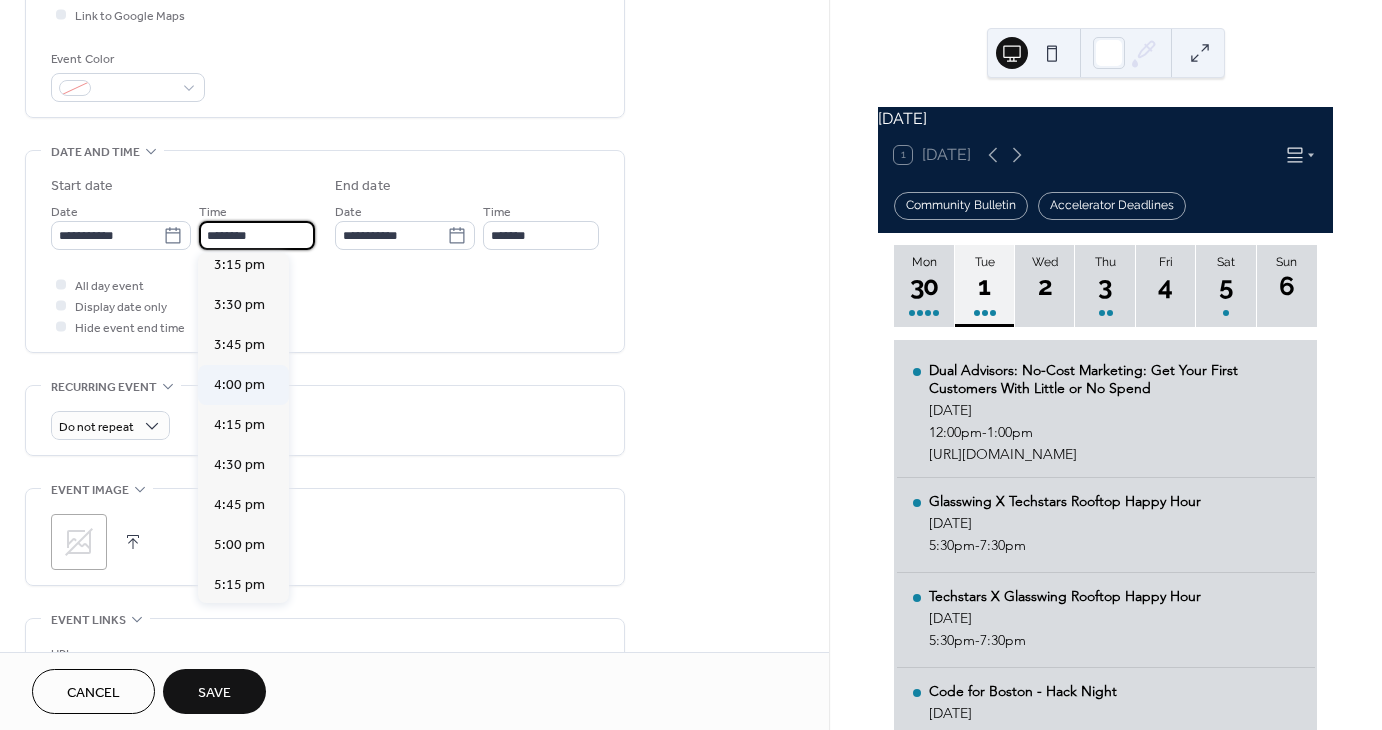 scroll, scrollTop: 2648, scrollLeft: 0, axis: vertical 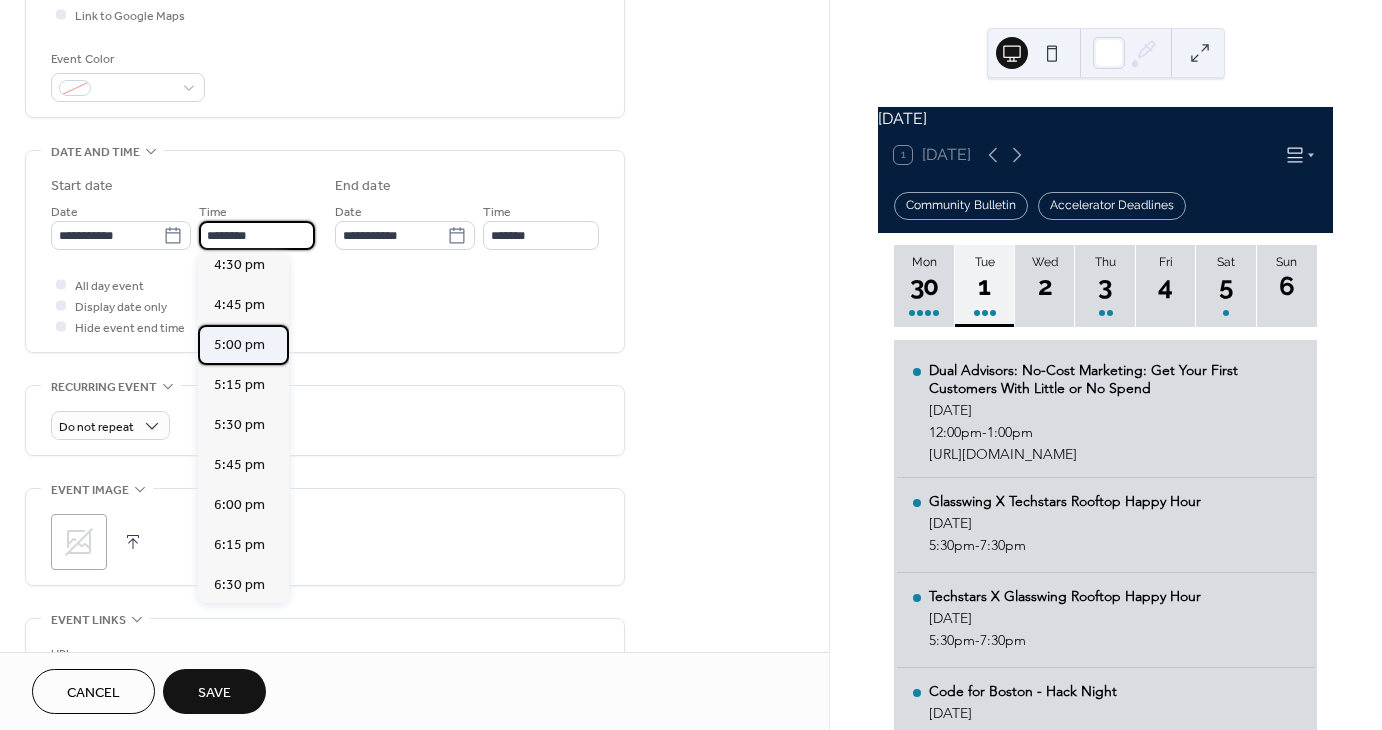 click on "5:00 pm" at bounding box center [239, 345] 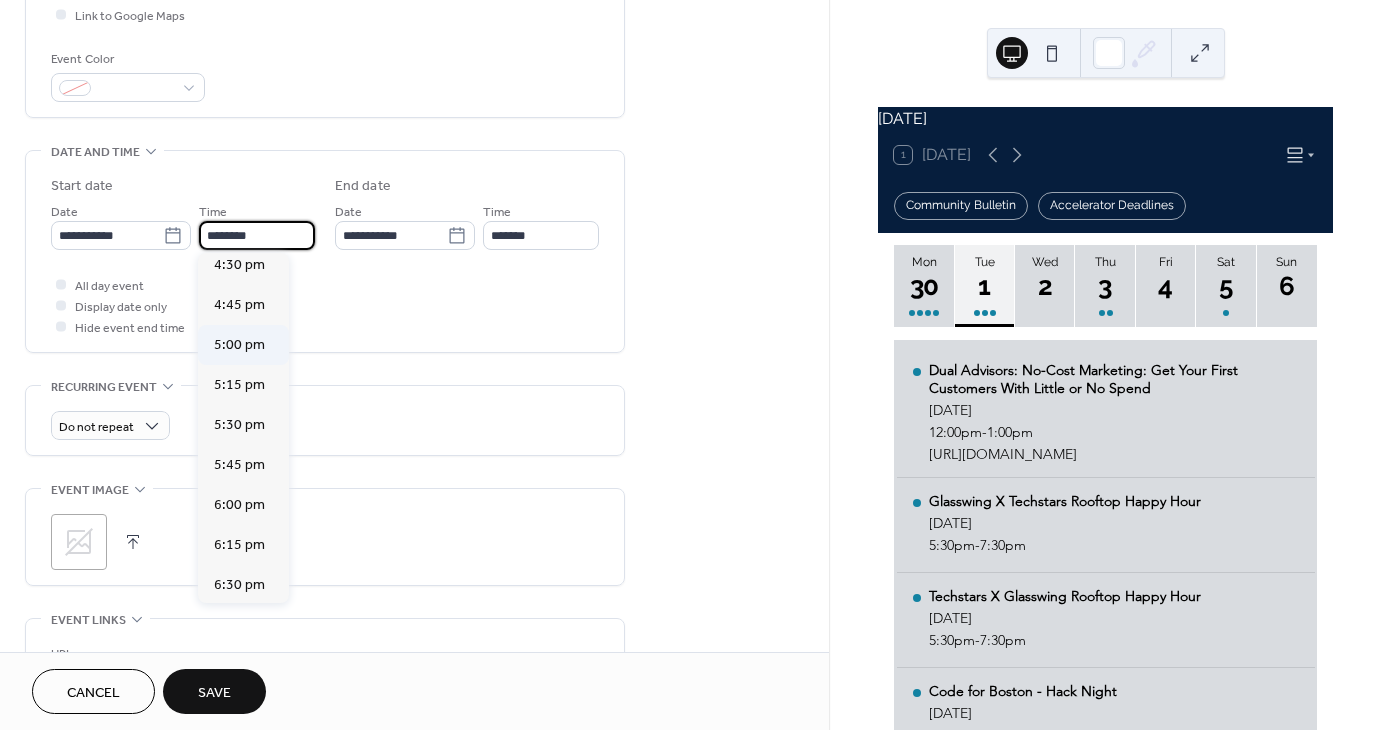 type on "*******" 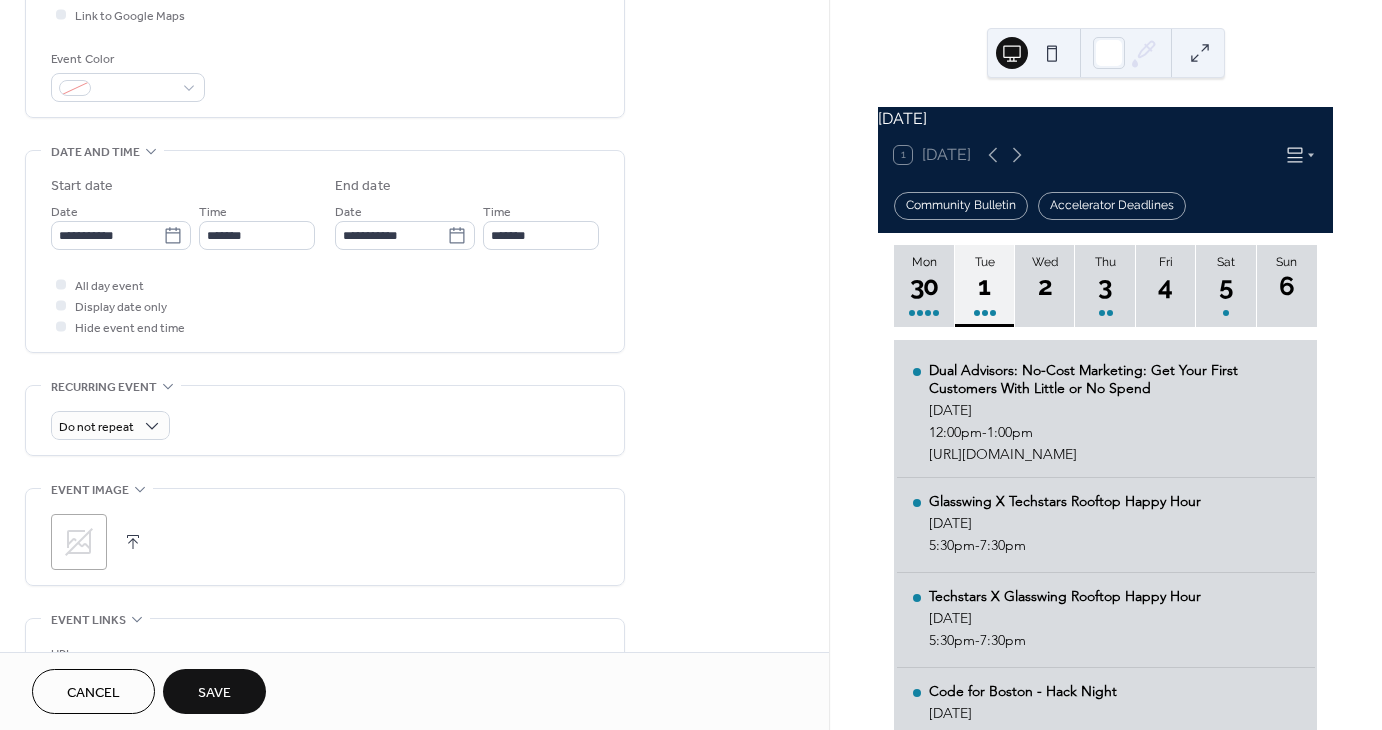 click on "Time *******" at bounding box center (541, 225) 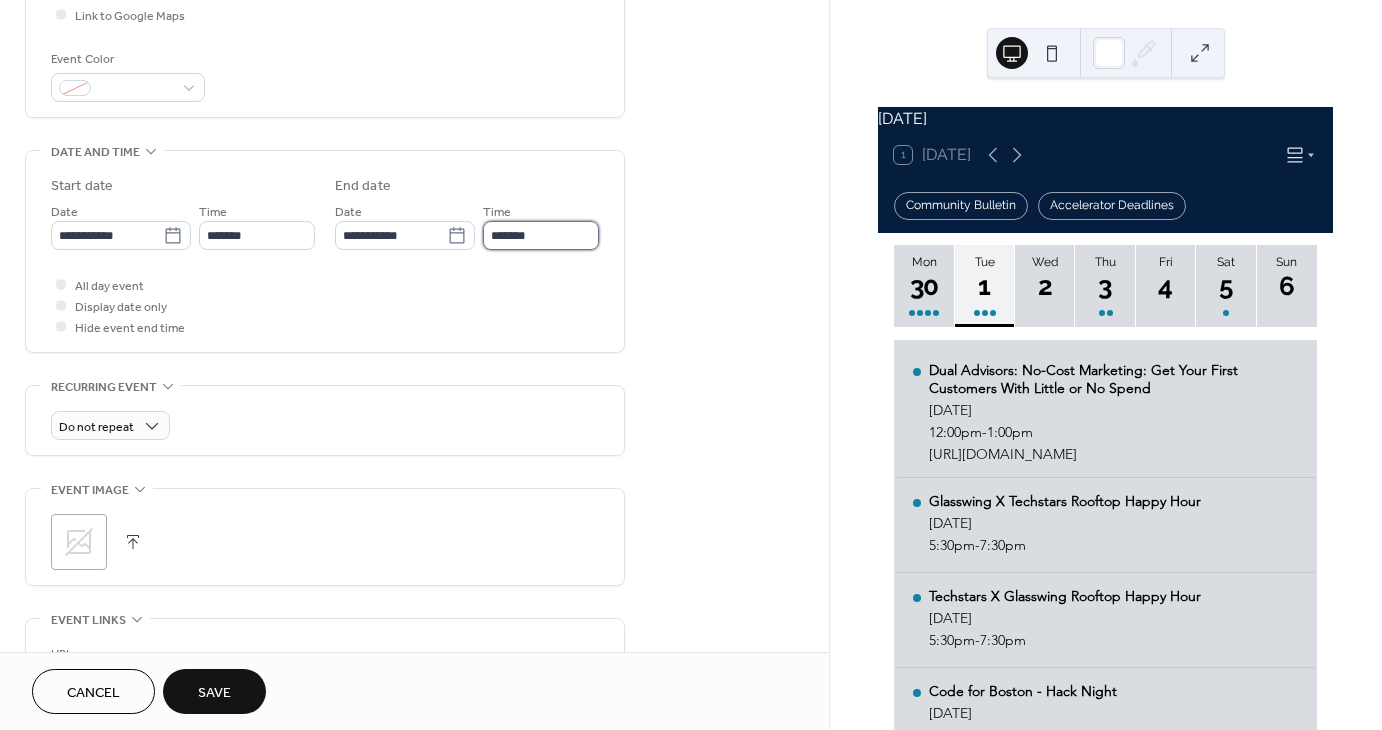 click on "*******" at bounding box center (541, 235) 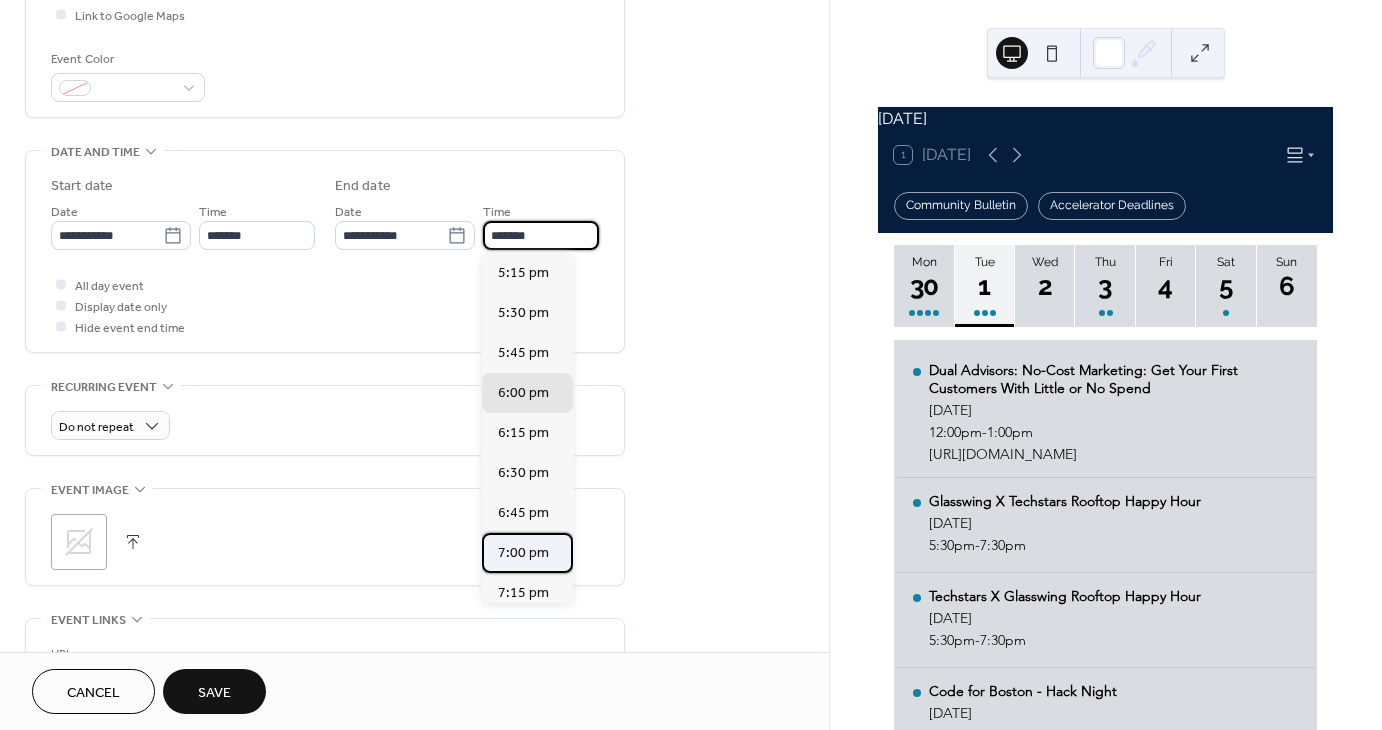 click on "7:00 pm" at bounding box center [523, 553] 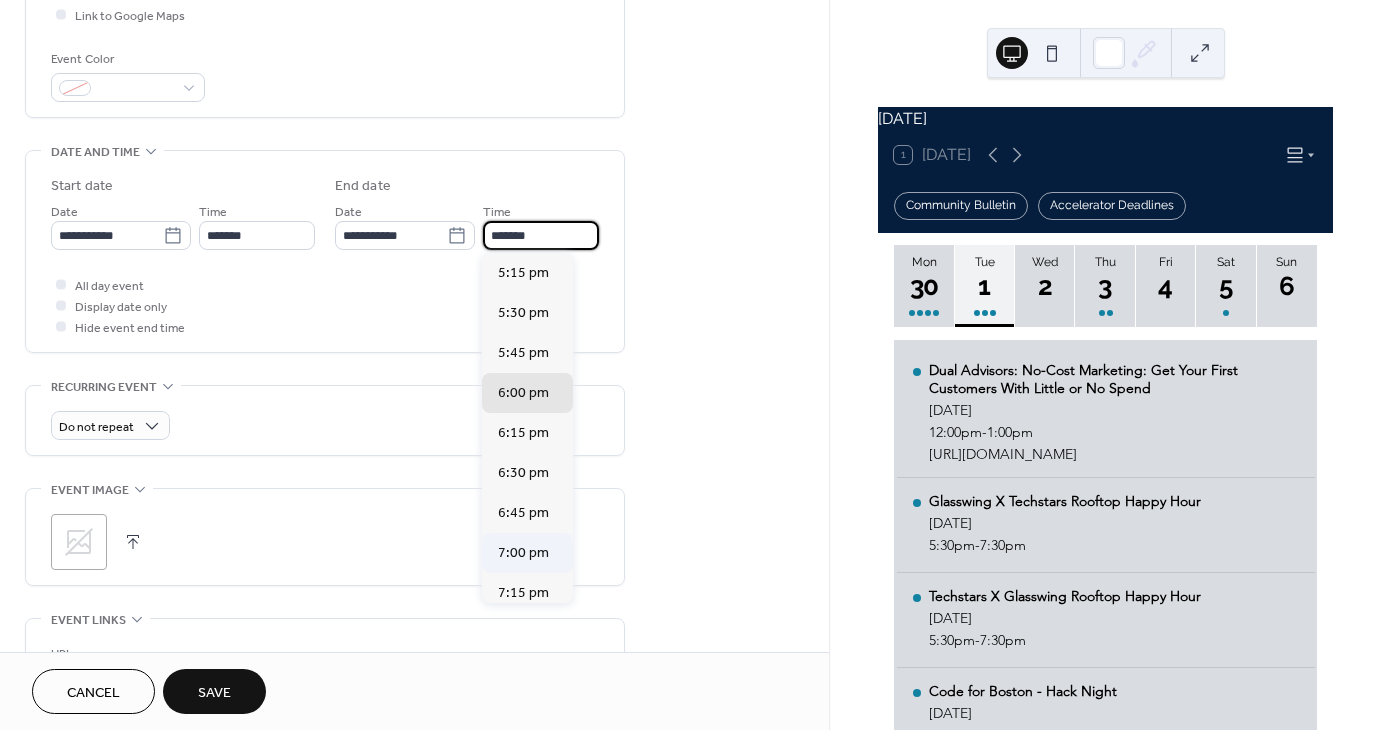 type on "*******" 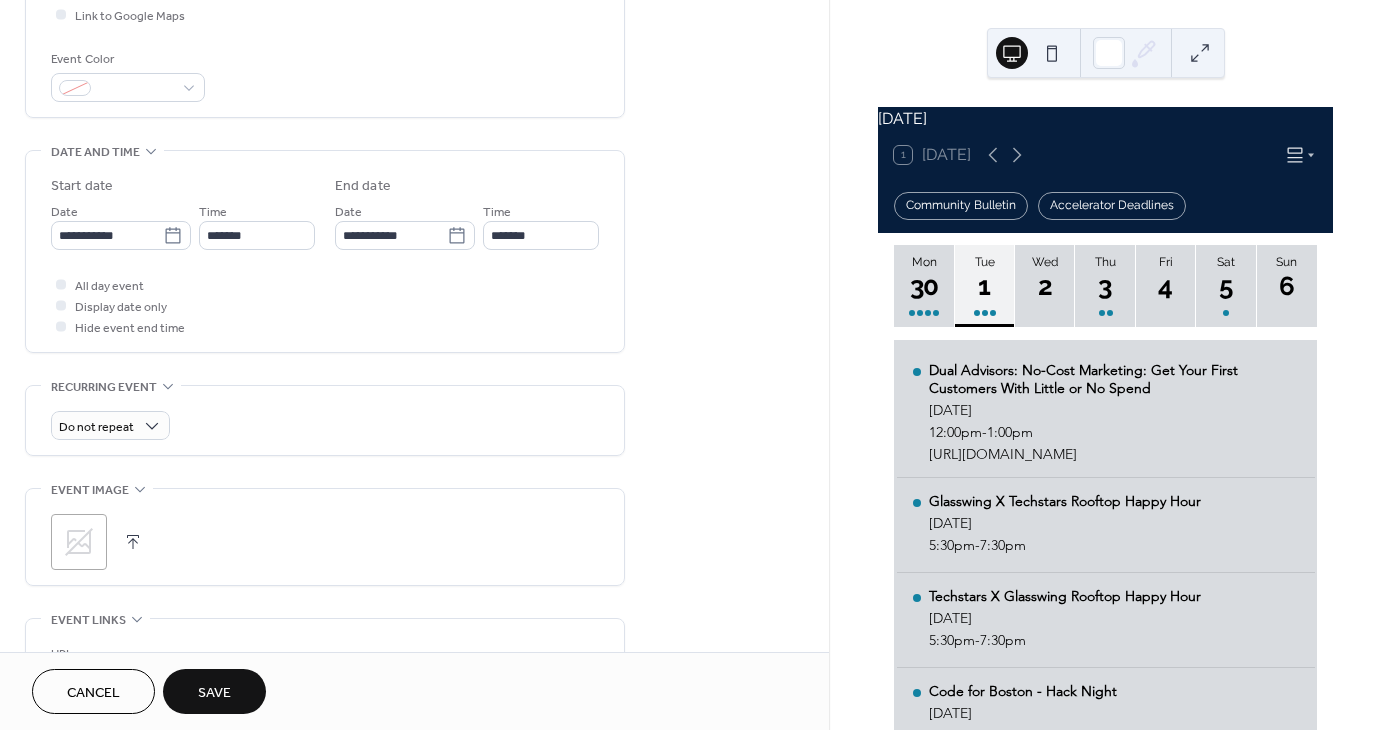scroll, scrollTop: 900, scrollLeft: 0, axis: vertical 